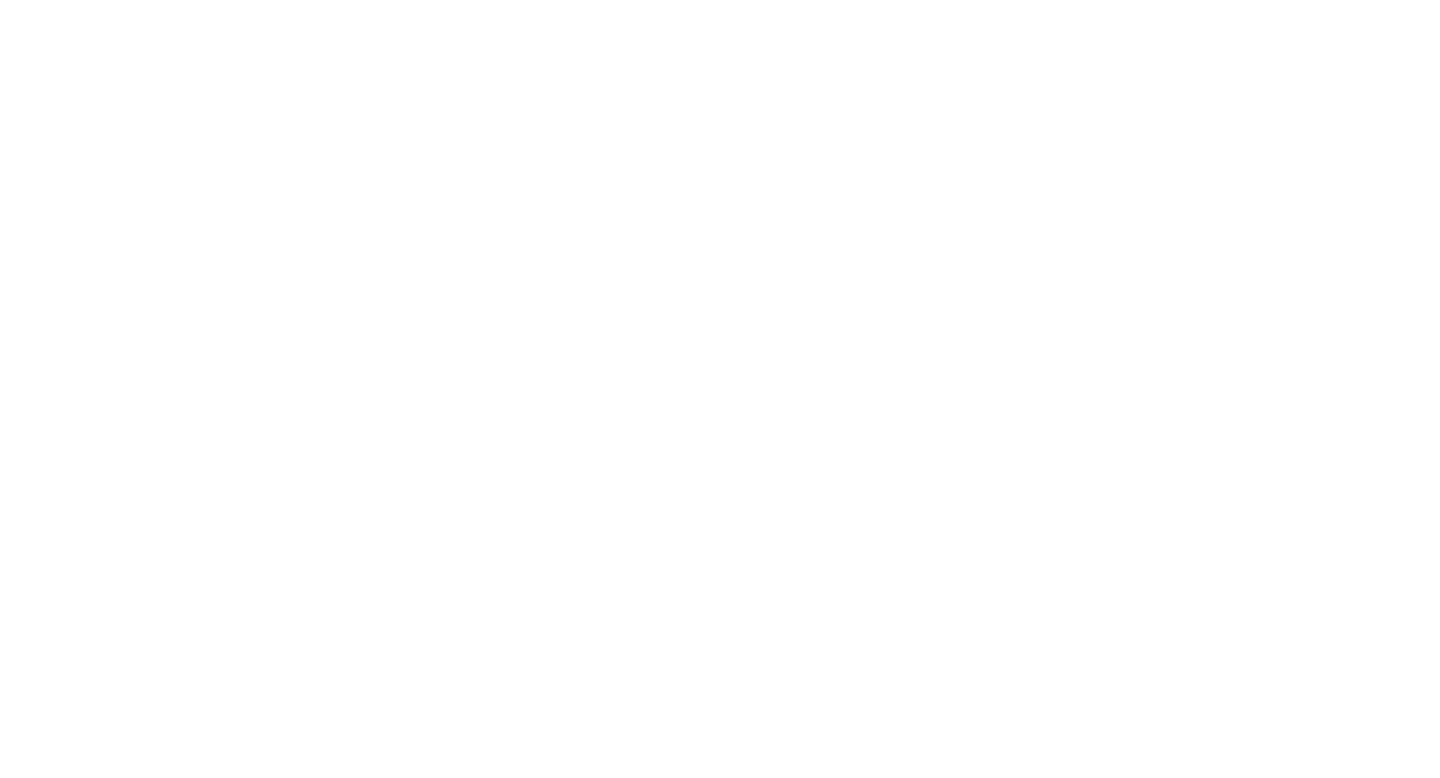 scroll, scrollTop: 0, scrollLeft: 0, axis: both 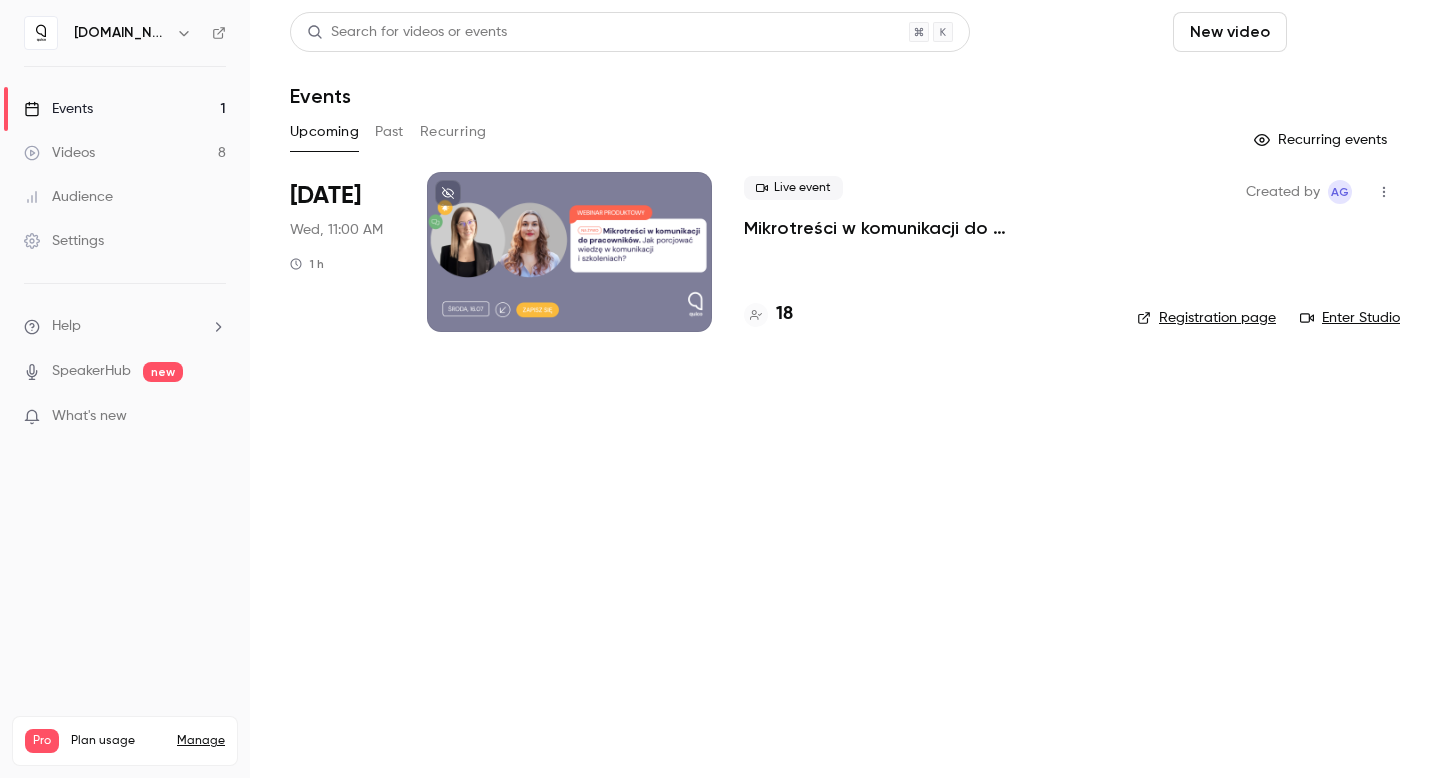 click on "Schedule" at bounding box center [1347, 32] 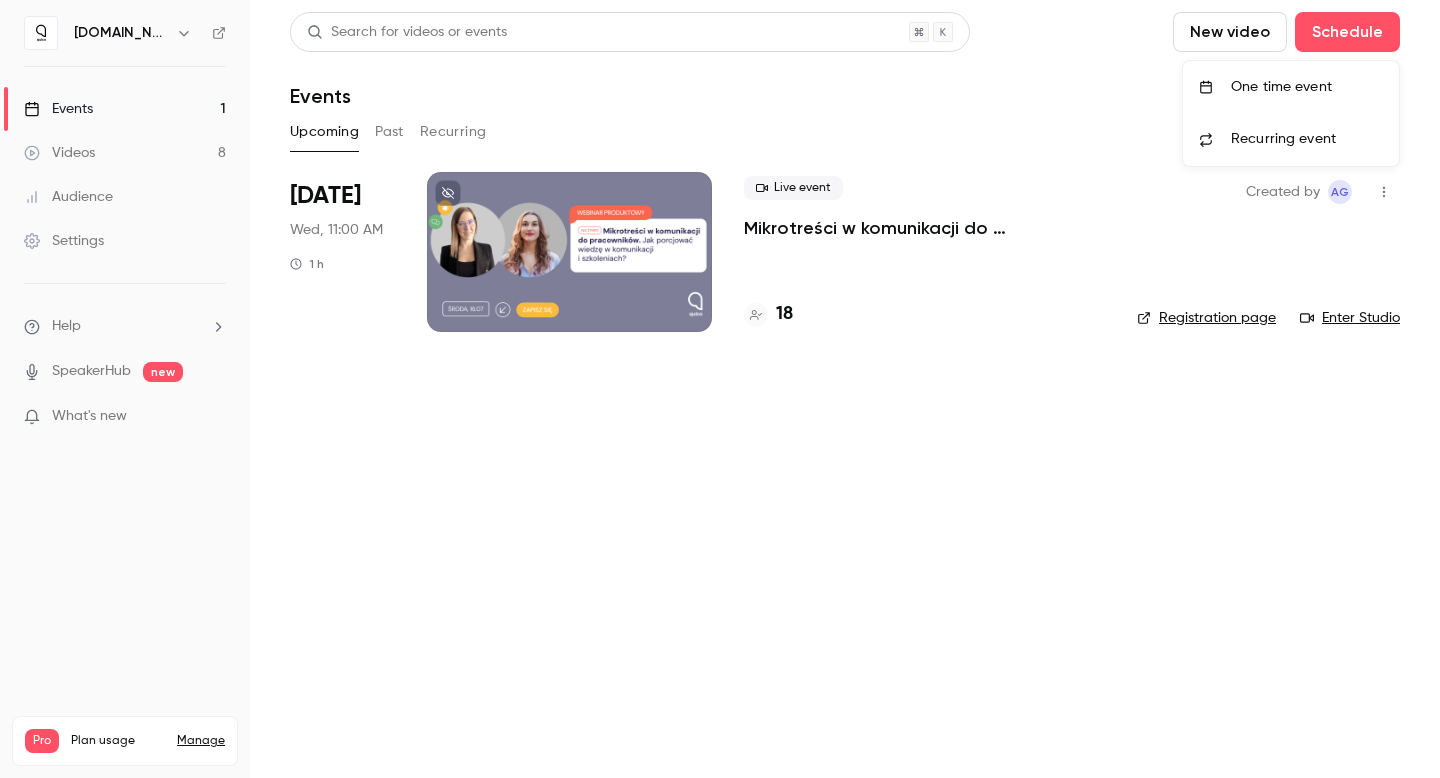 click on "One time event" at bounding box center [1307, 87] 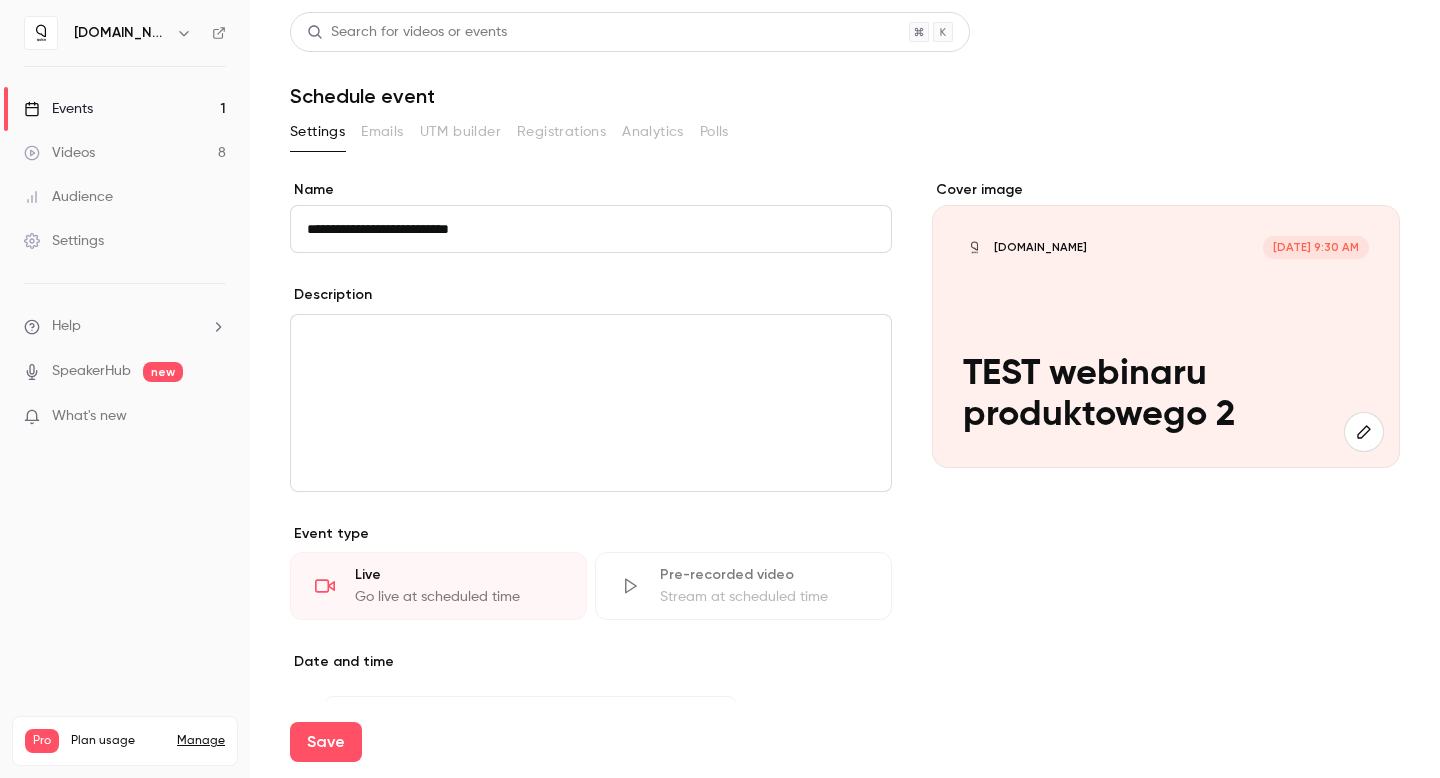 type on "**********" 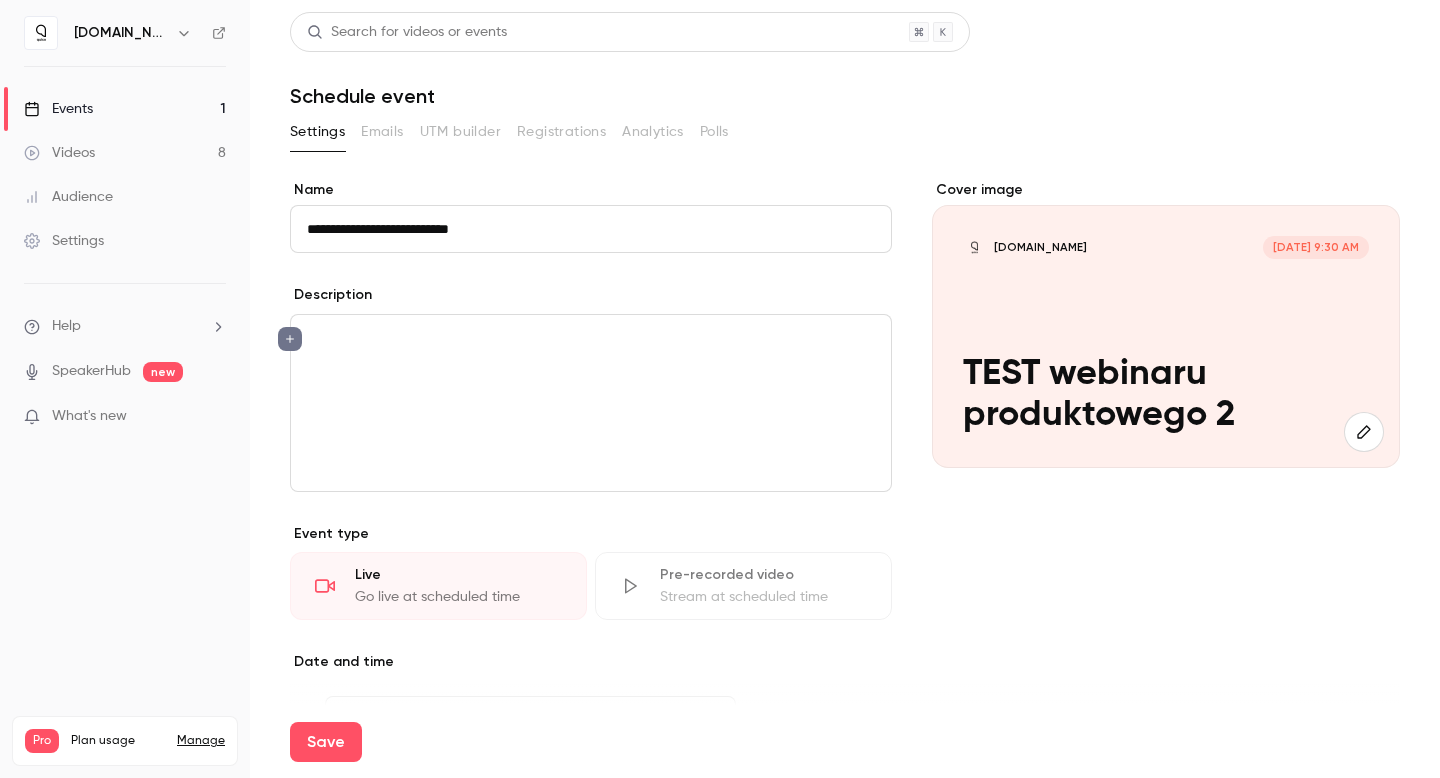 click on "**********" at bounding box center [591, 229] 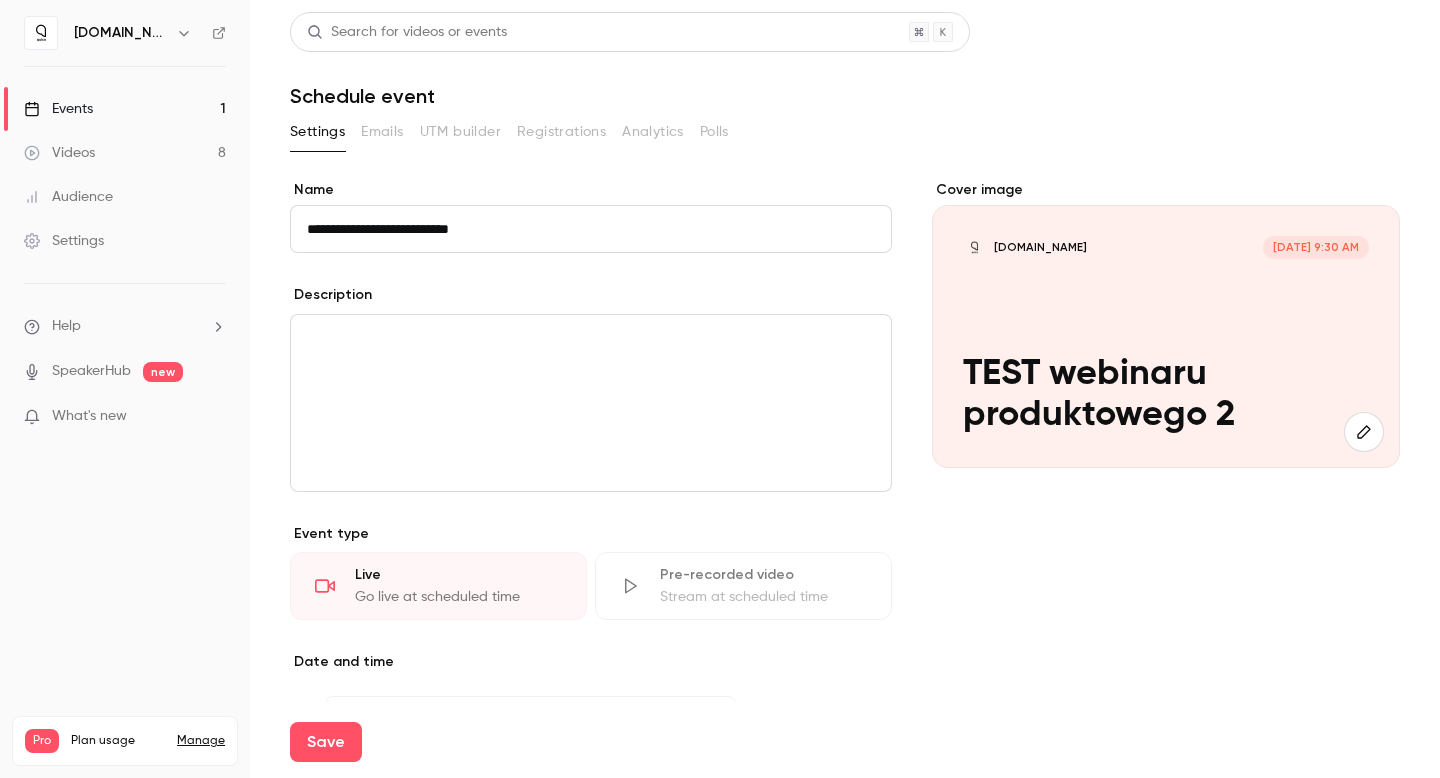 click on "**********" at bounding box center (591, 229) 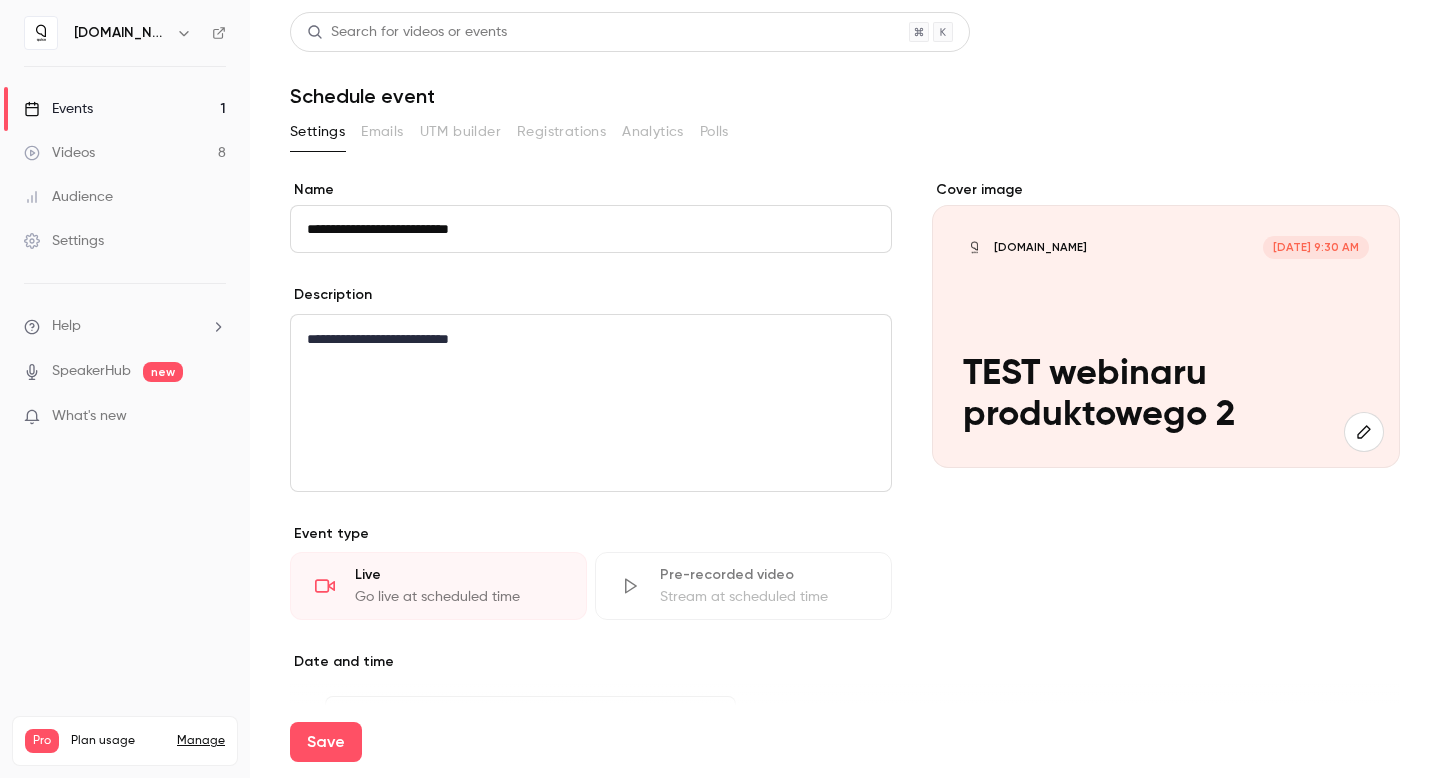 scroll, scrollTop: 0, scrollLeft: 0, axis: both 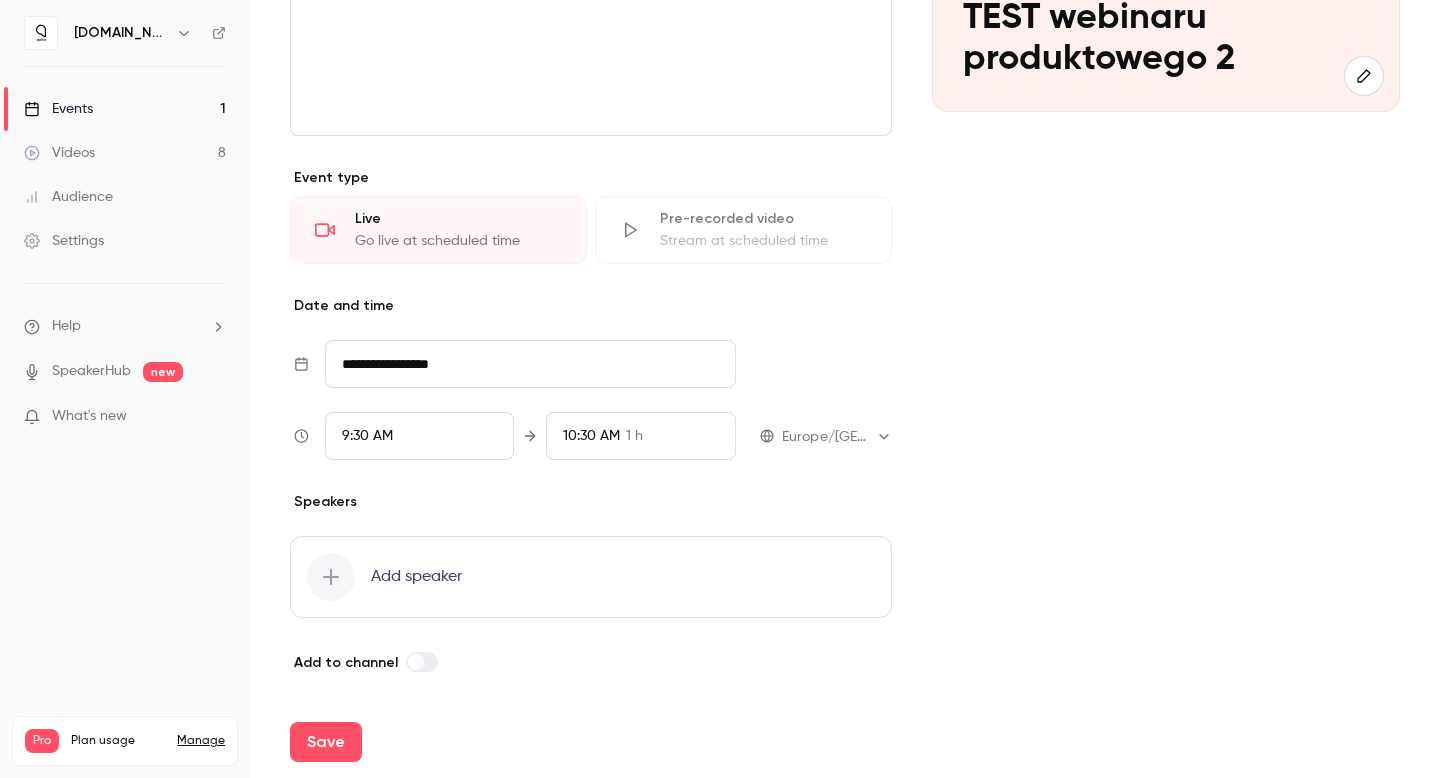 click 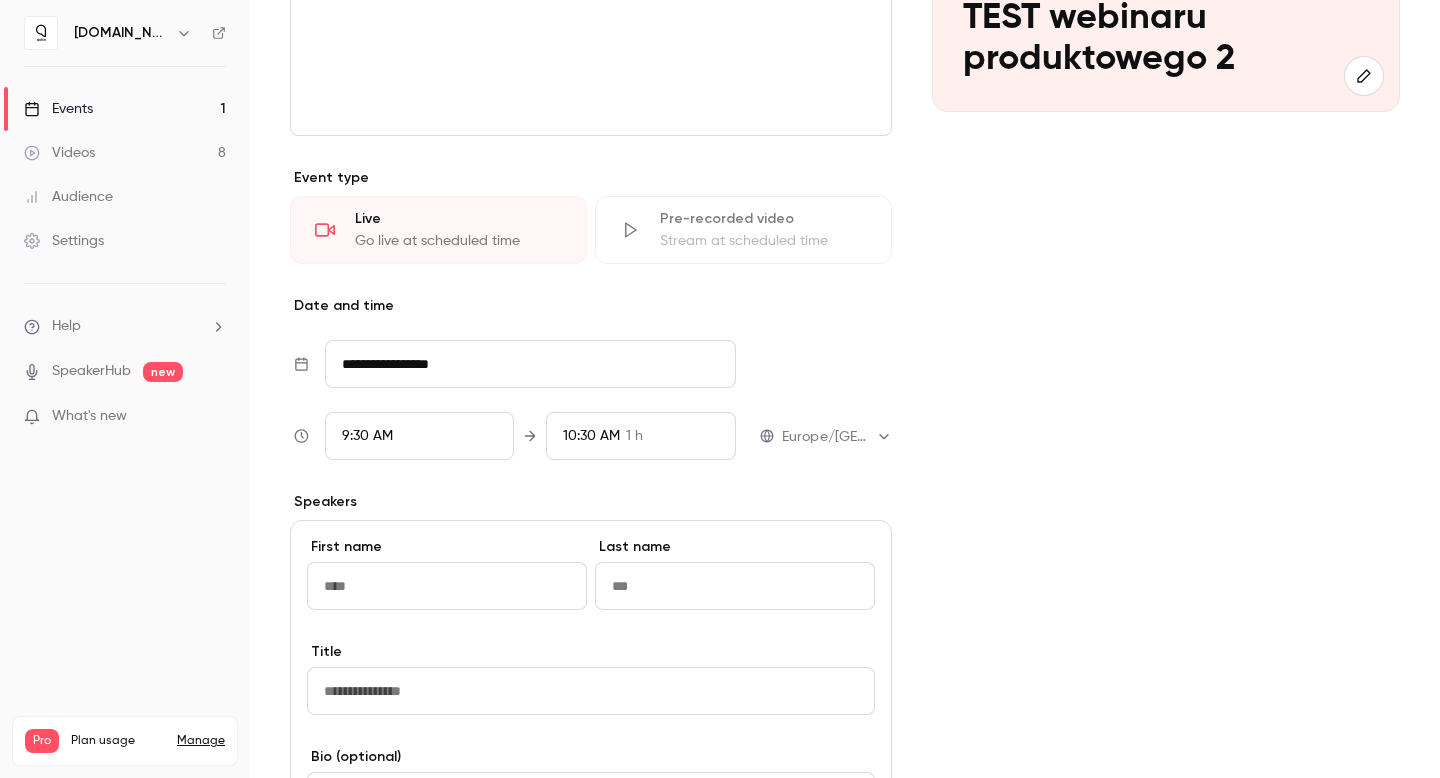 click at bounding box center (447, 586) 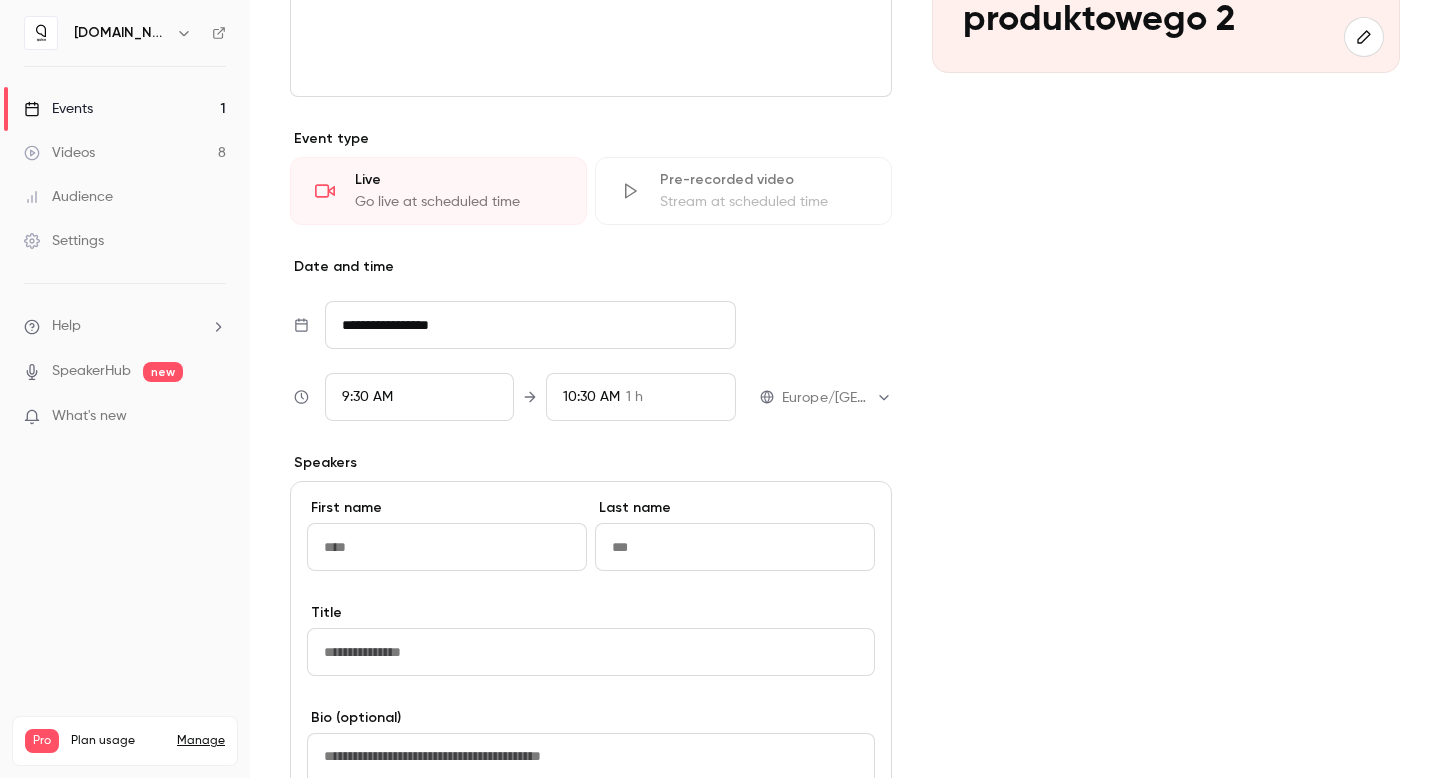type on "*" 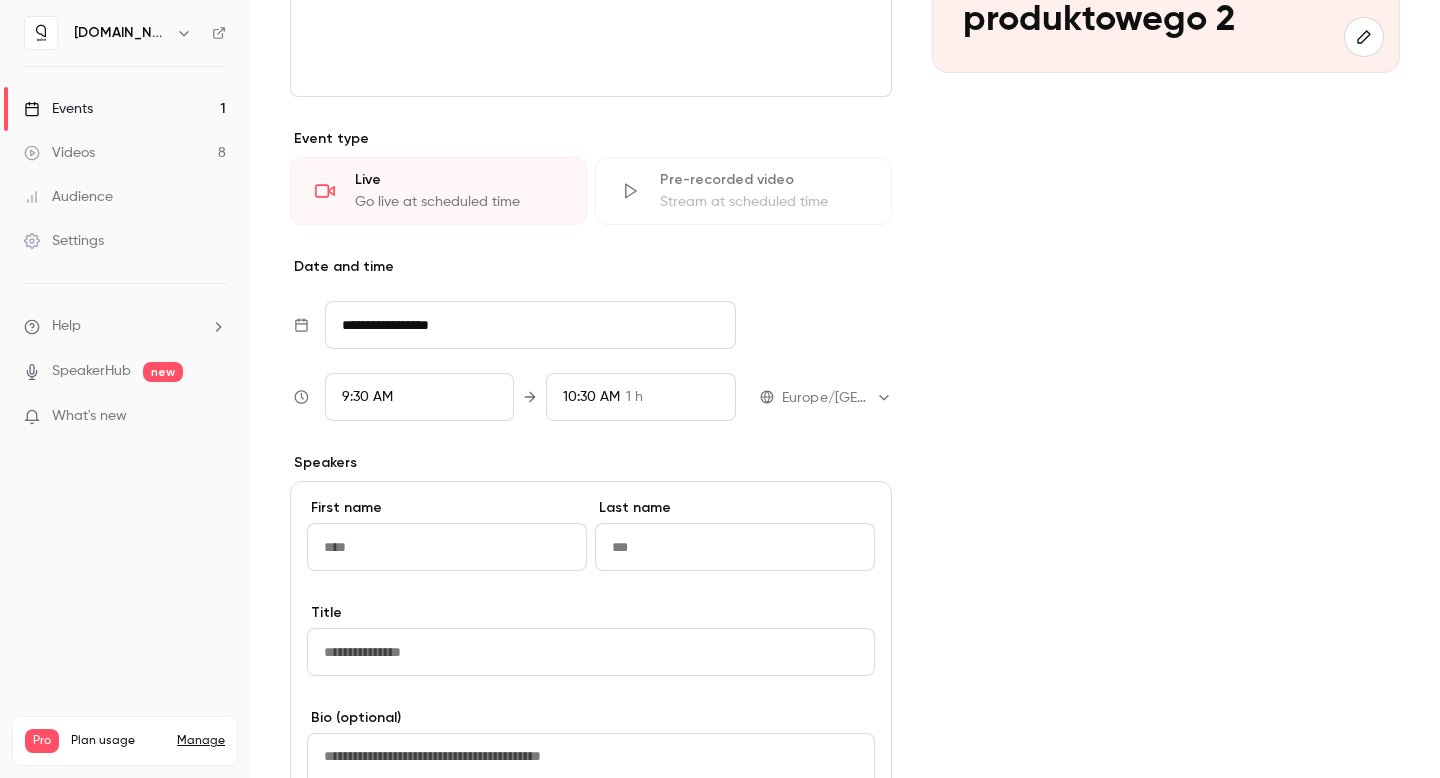 type on "*" 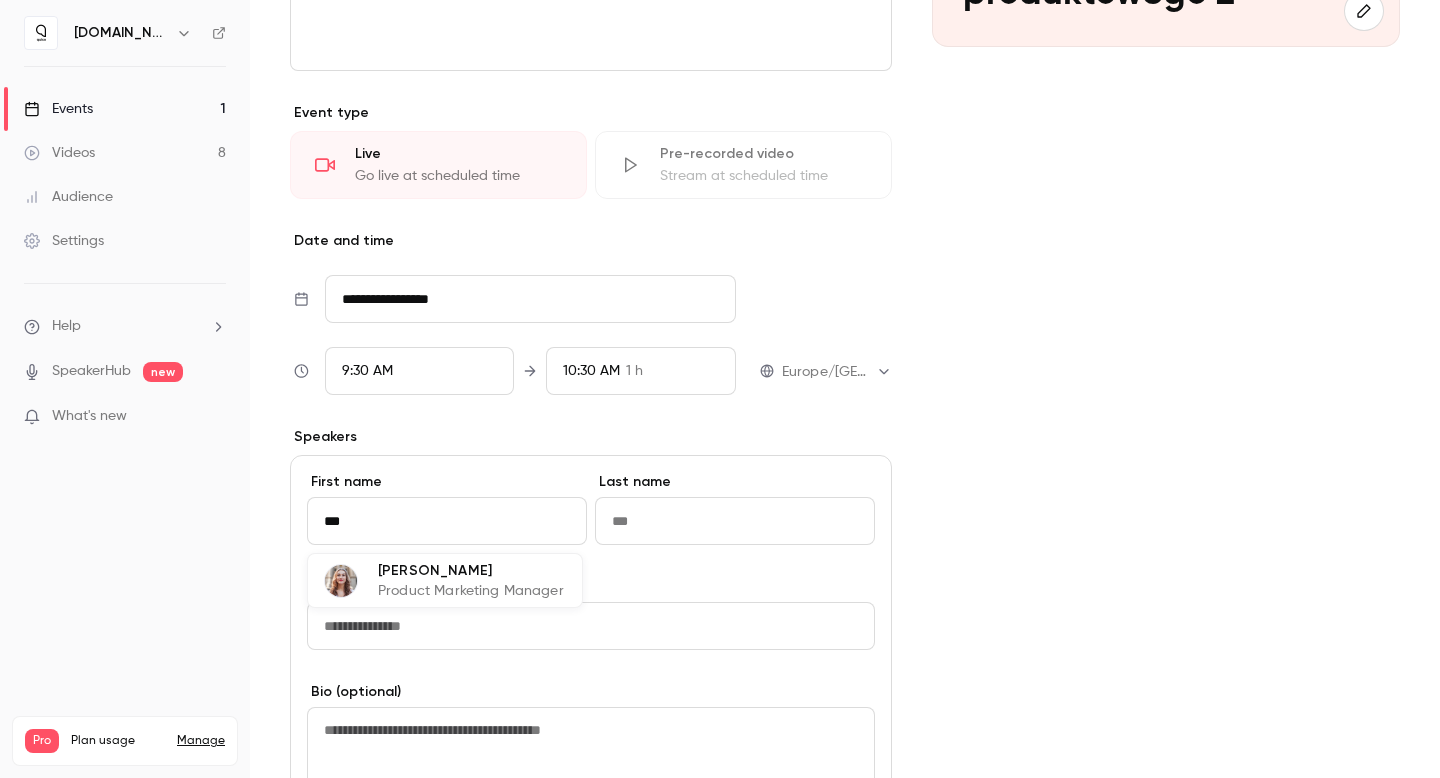 click on "Product Marketing Manager" at bounding box center [471, 591] 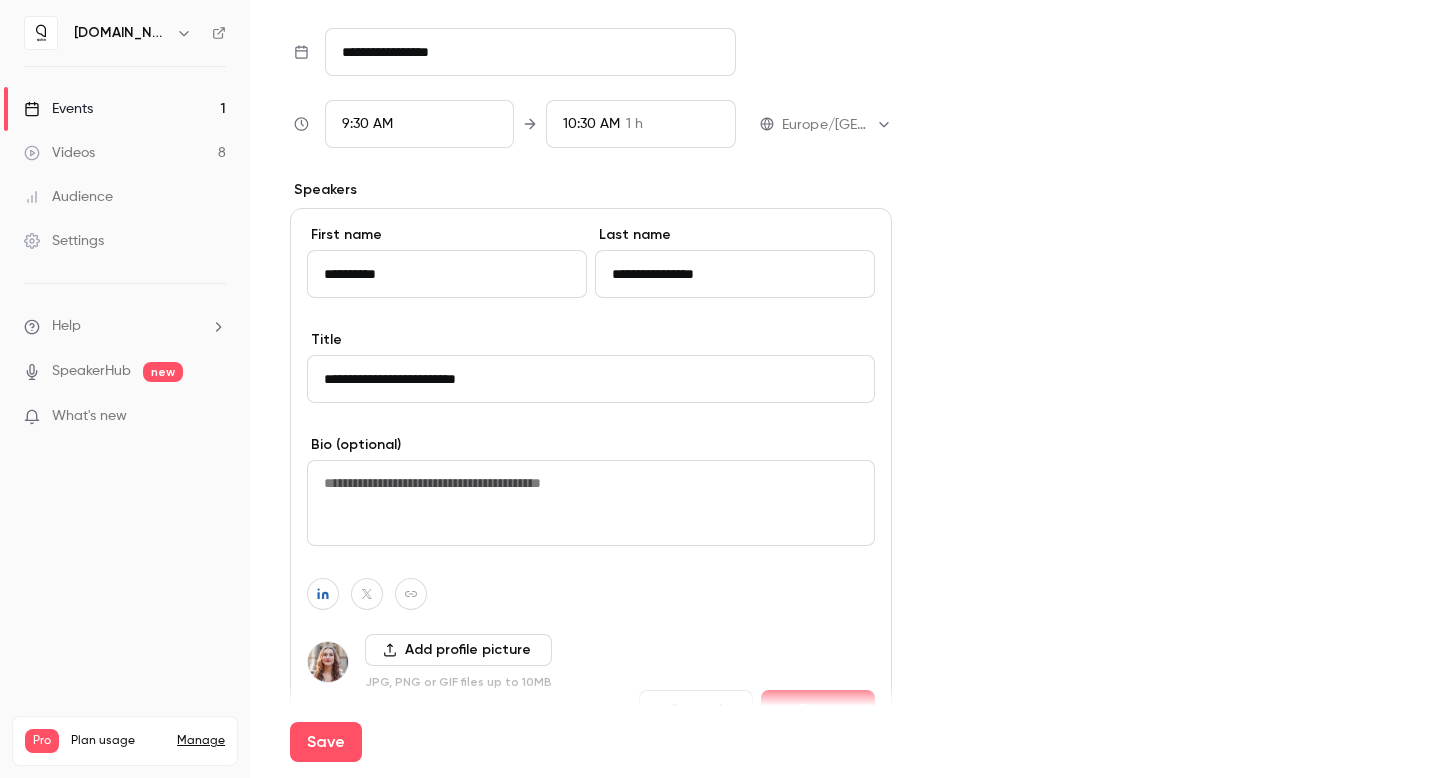 scroll, scrollTop: 770, scrollLeft: 0, axis: vertical 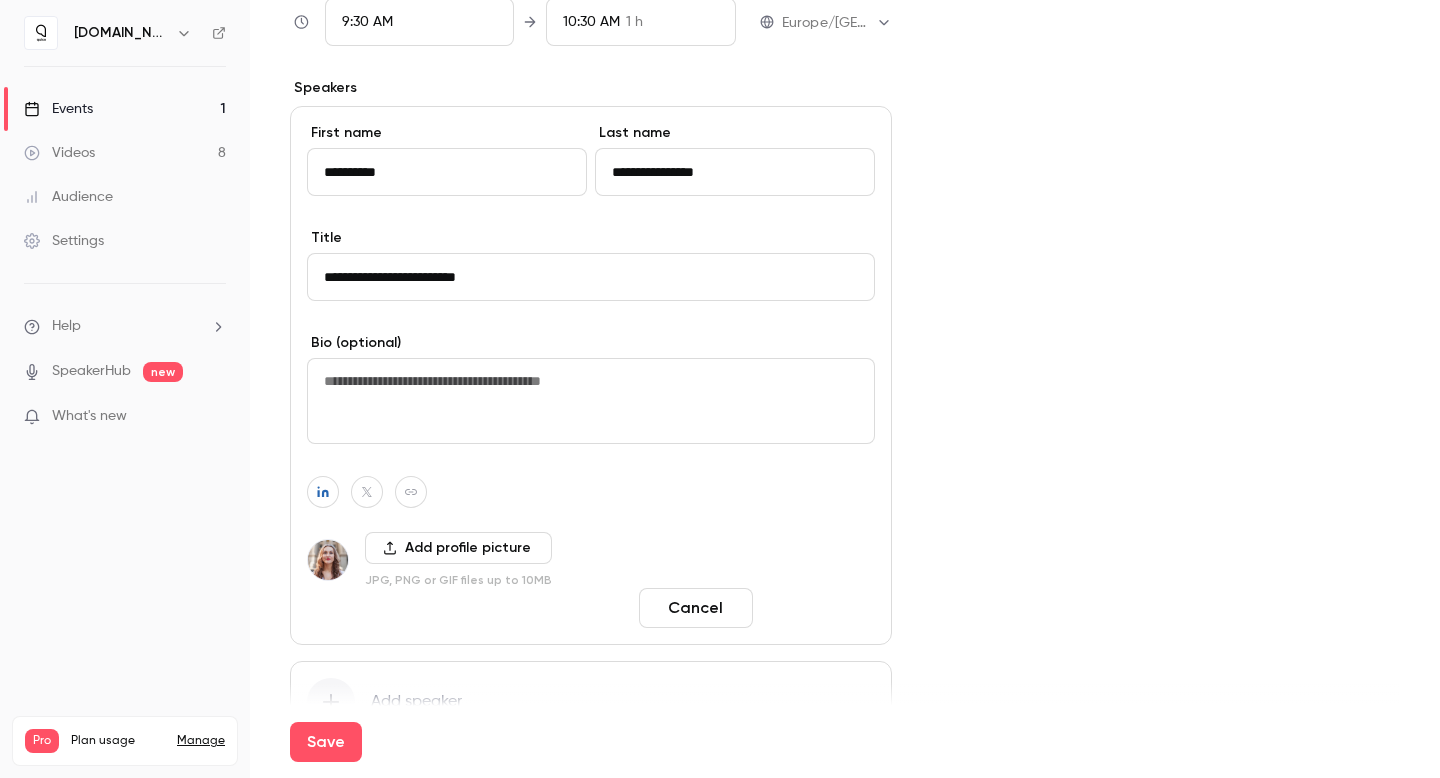 type on "**********" 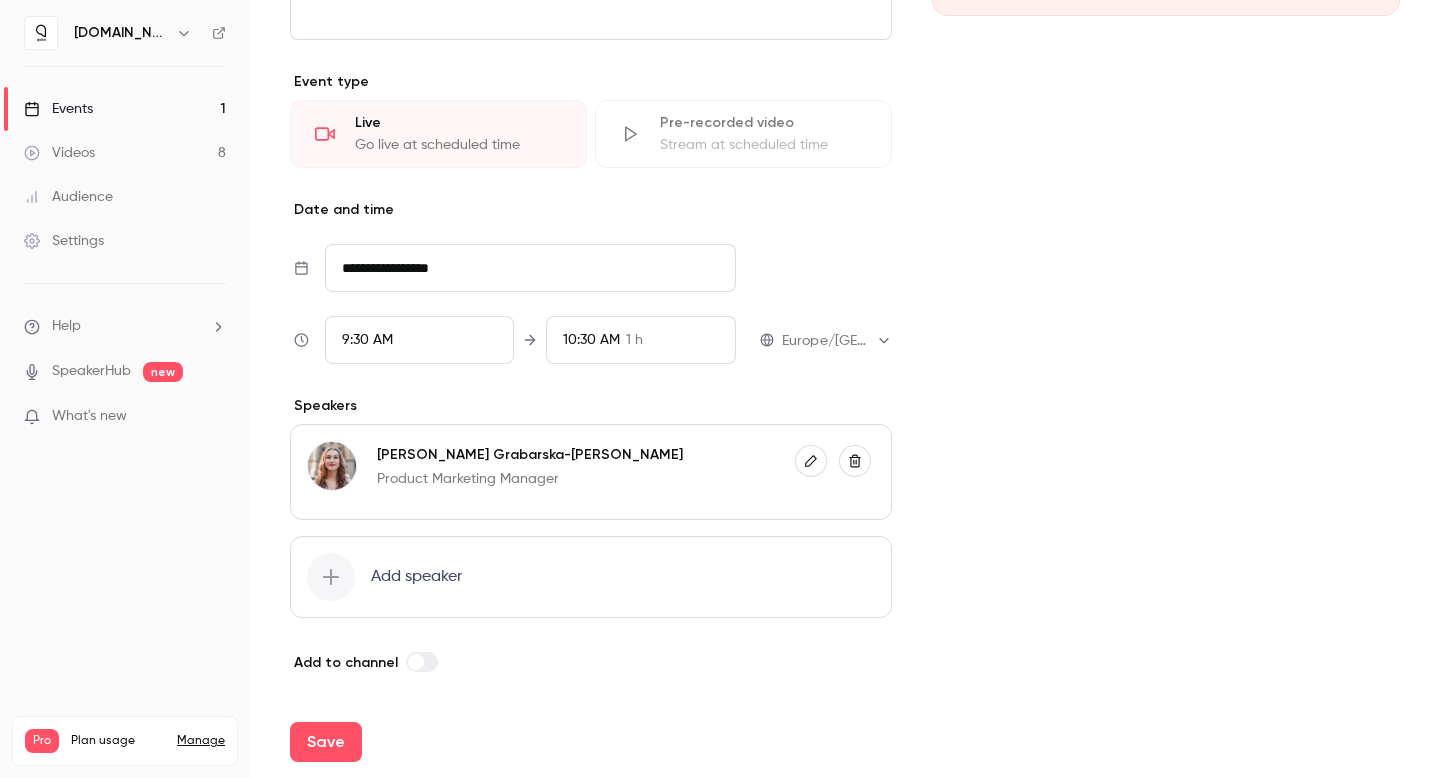 scroll, scrollTop: 452, scrollLeft: 0, axis: vertical 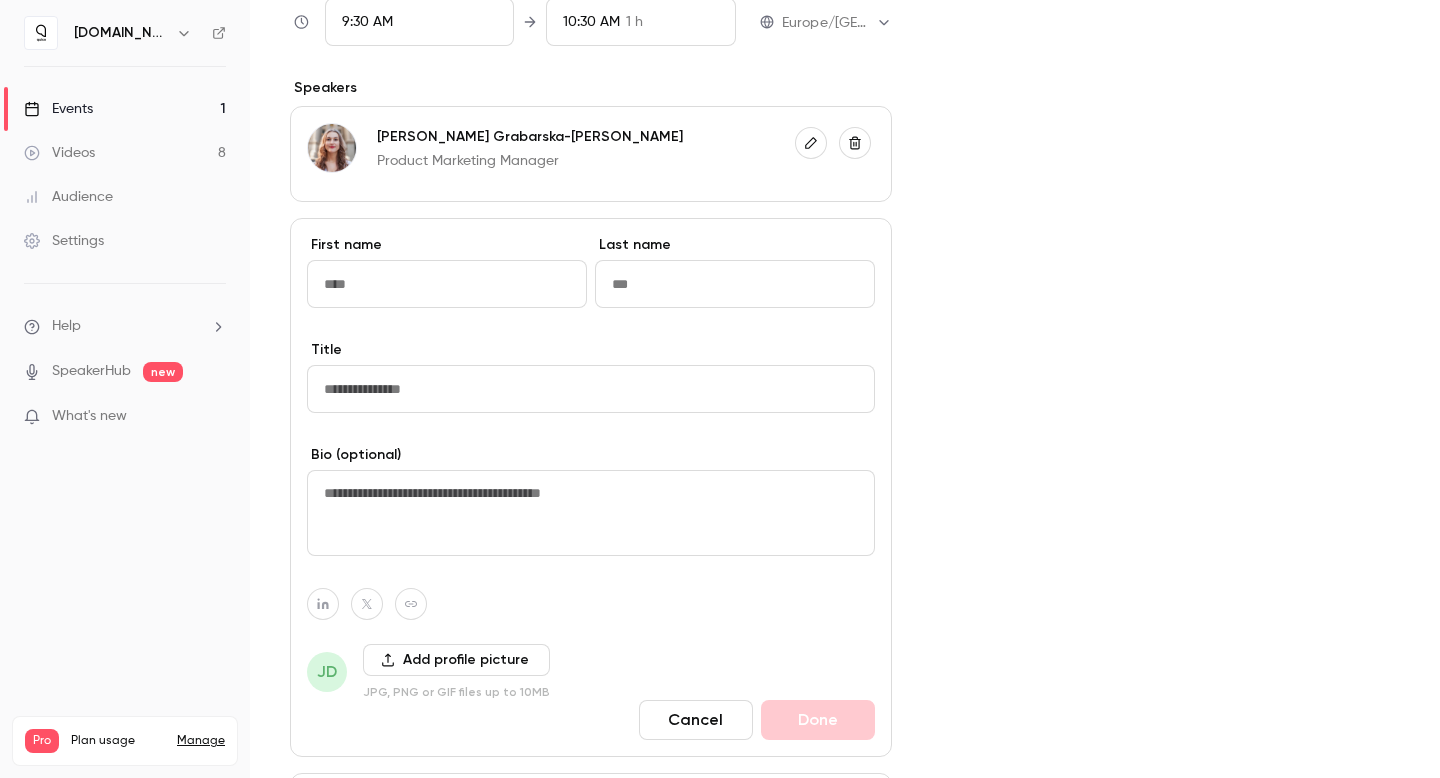 click at bounding box center [447, 284] 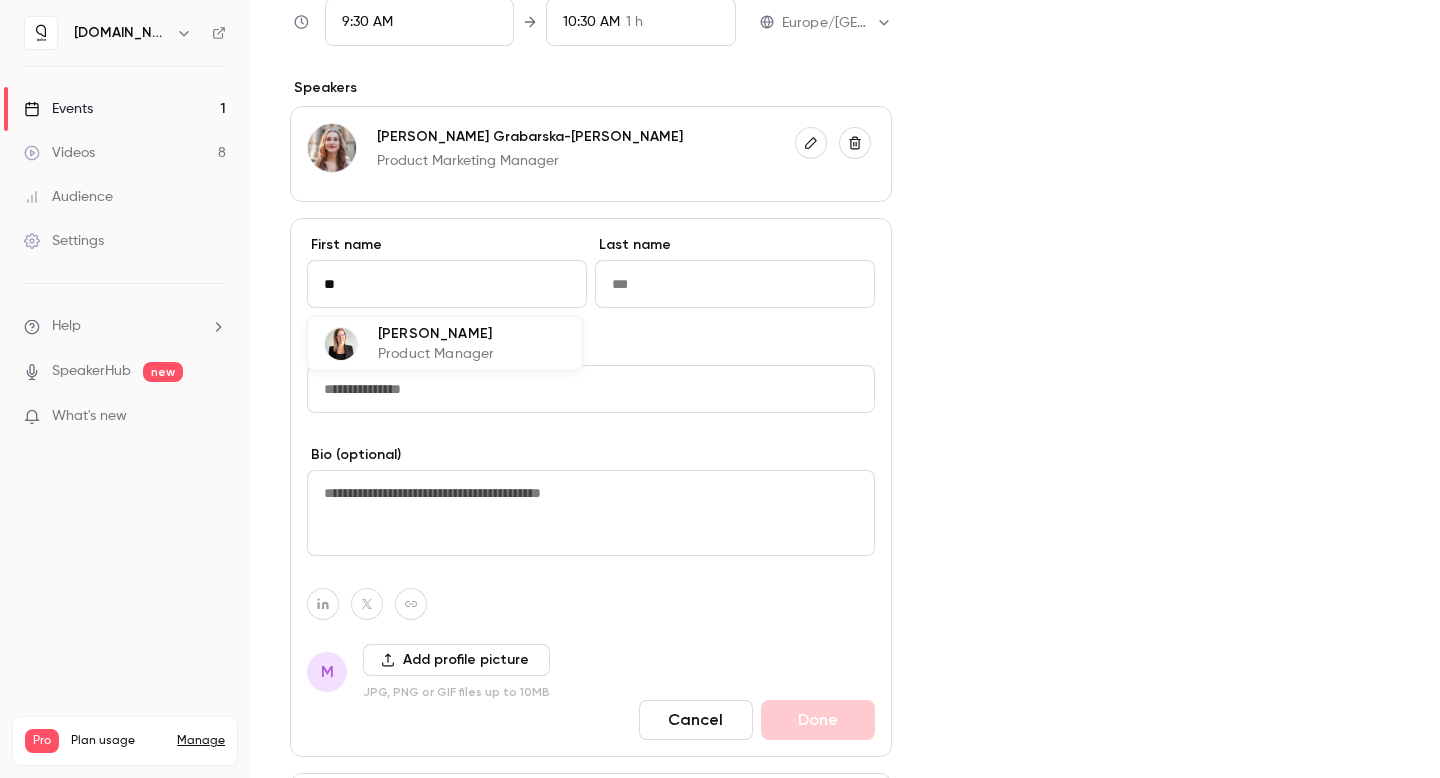 click at bounding box center [341, 344] 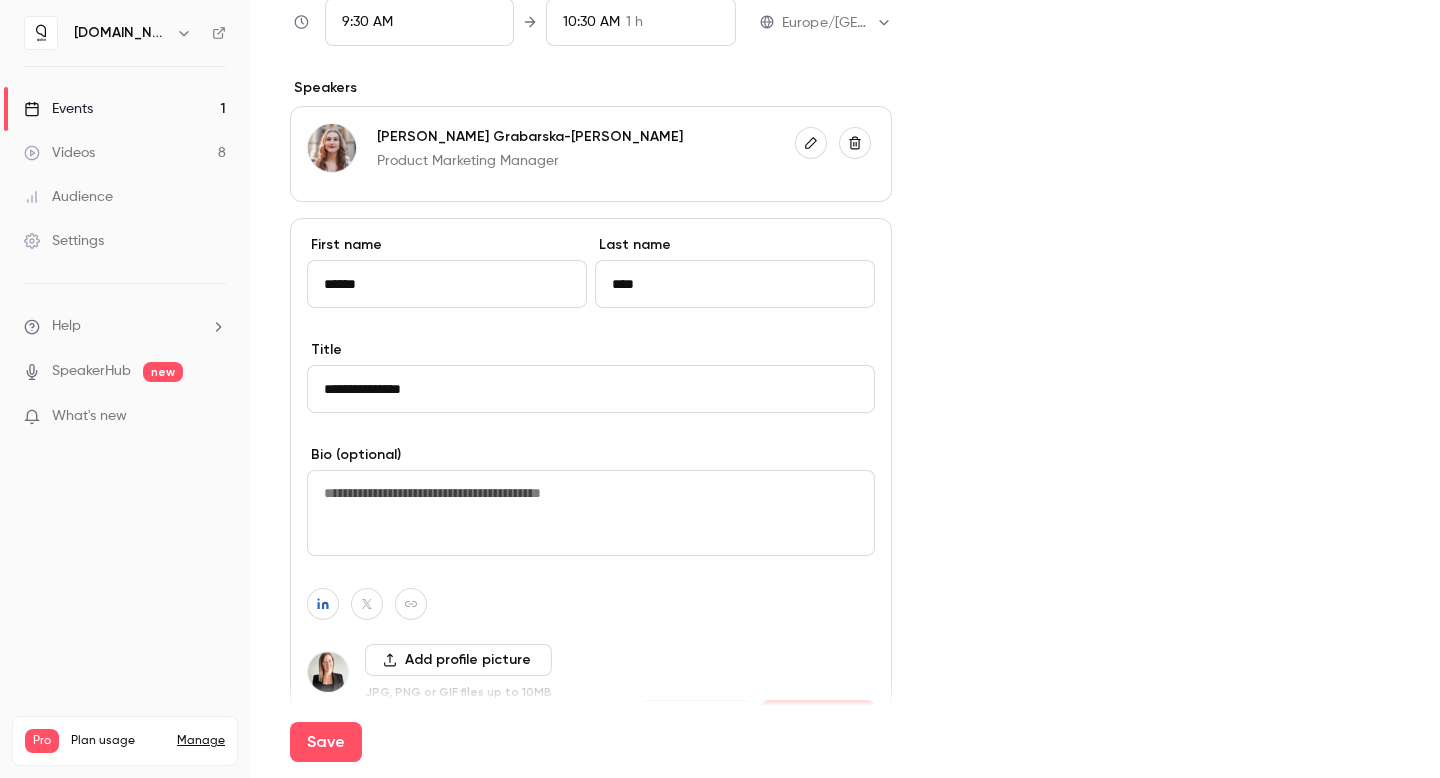 scroll, scrollTop: 852, scrollLeft: 0, axis: vertical 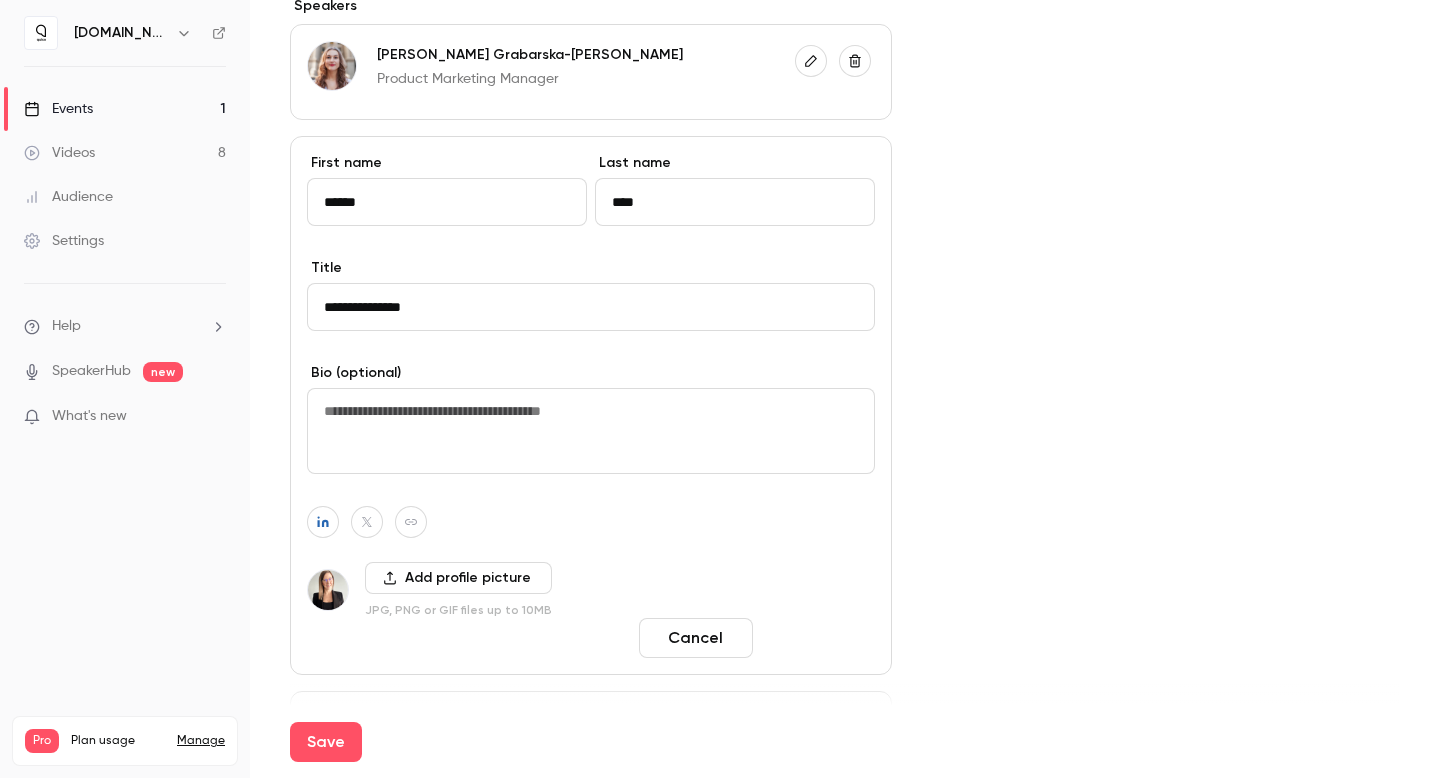 type on "******" 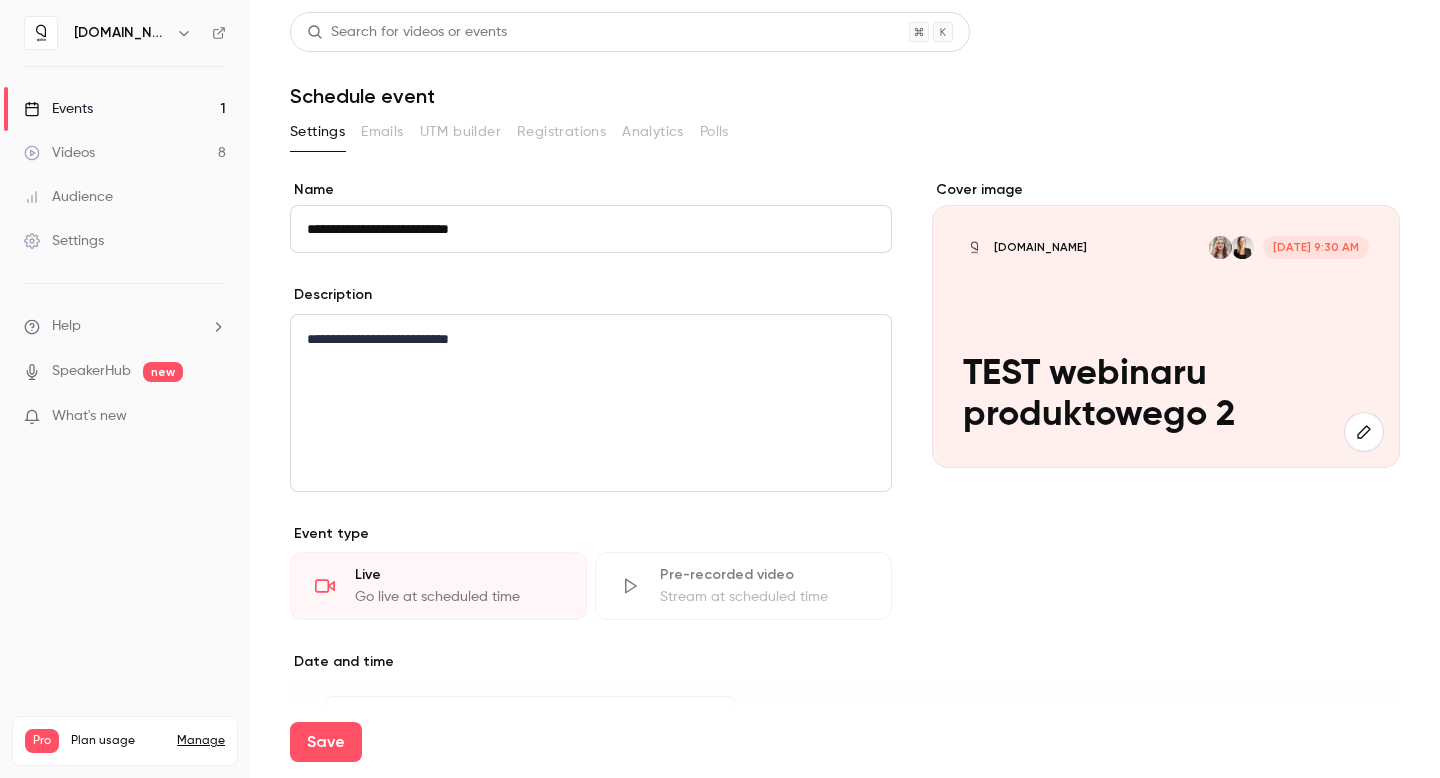 scroll, scrollTop: 202, scrollLeft: 0, axis: vertical 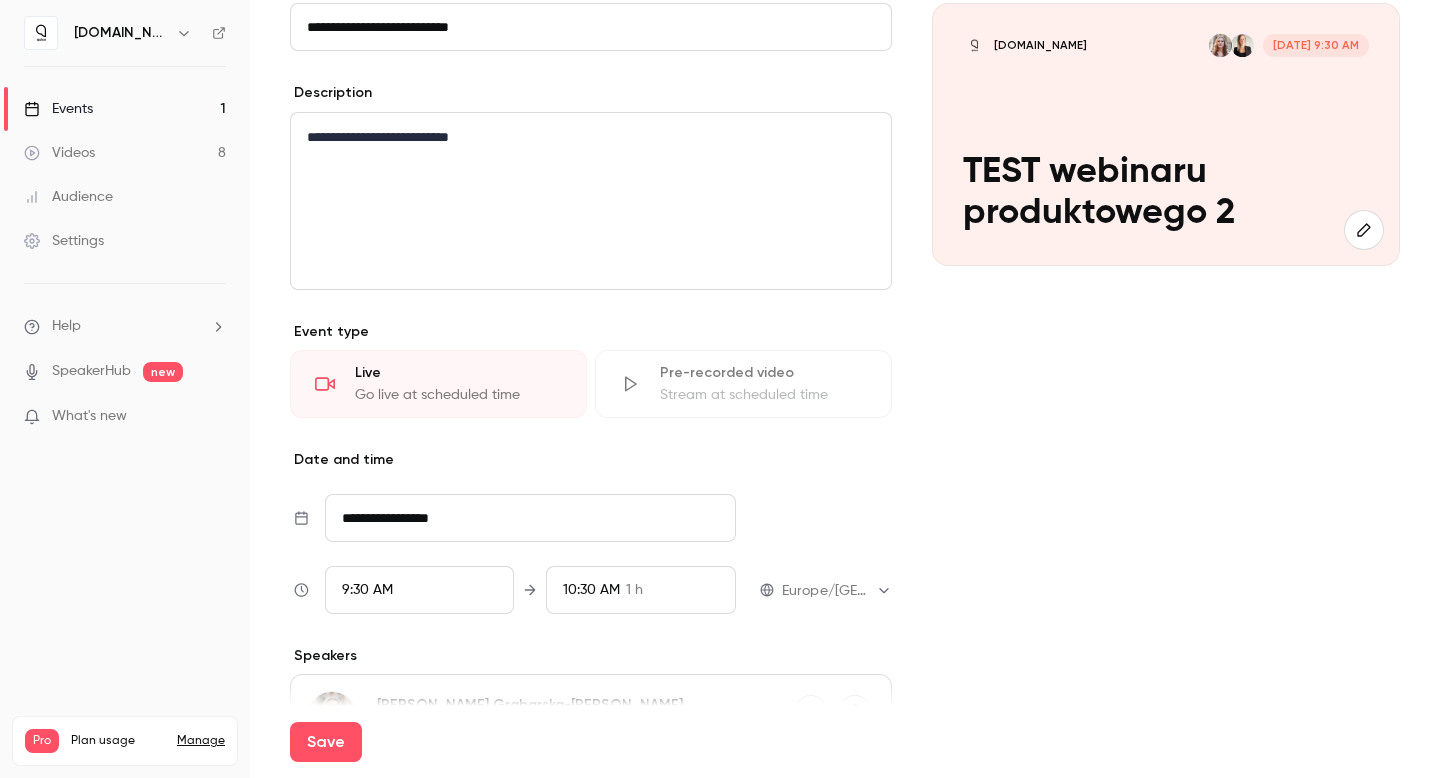 click on "9:30 AM" at bounding box center (367, 590) 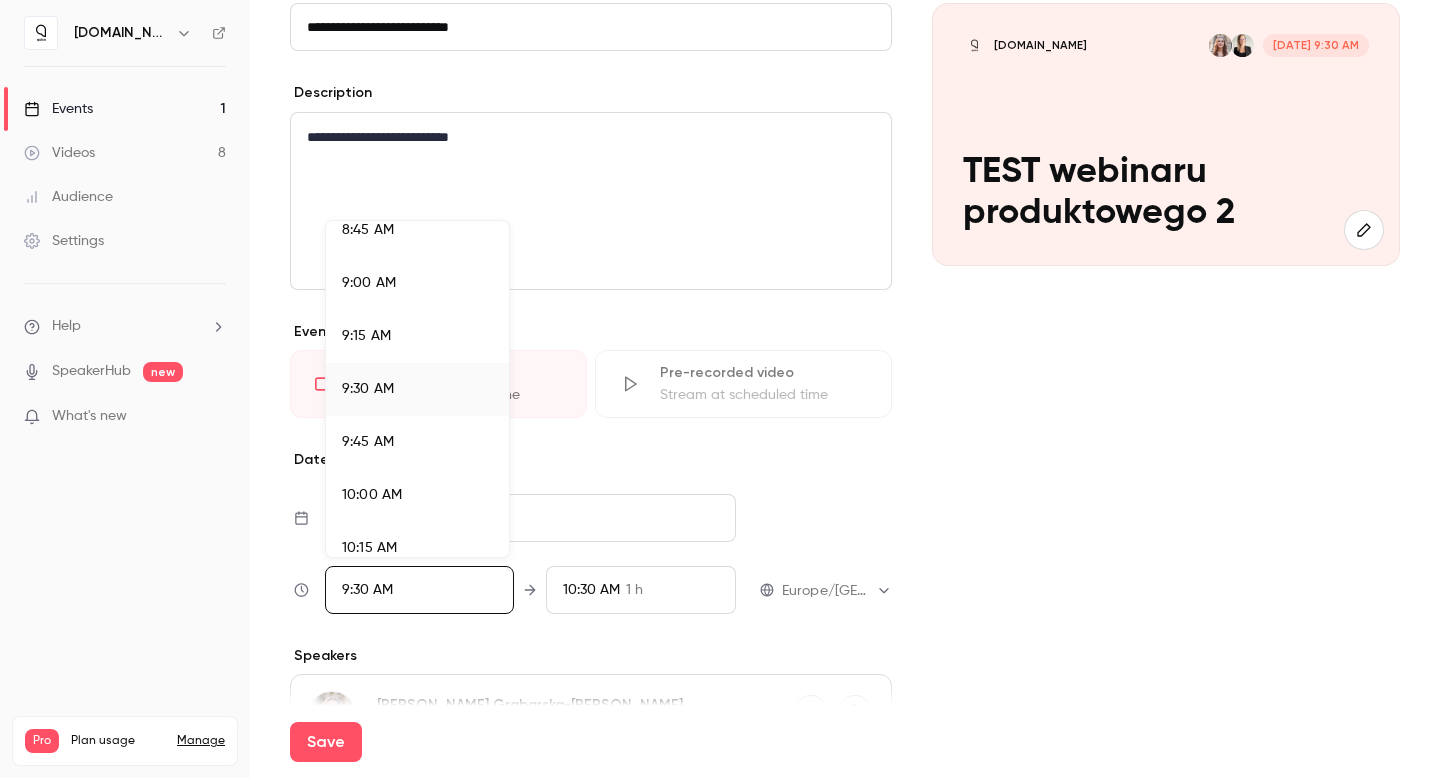 scroll, scrollTop: 1898, scrollLeft: 0, axis: vertical 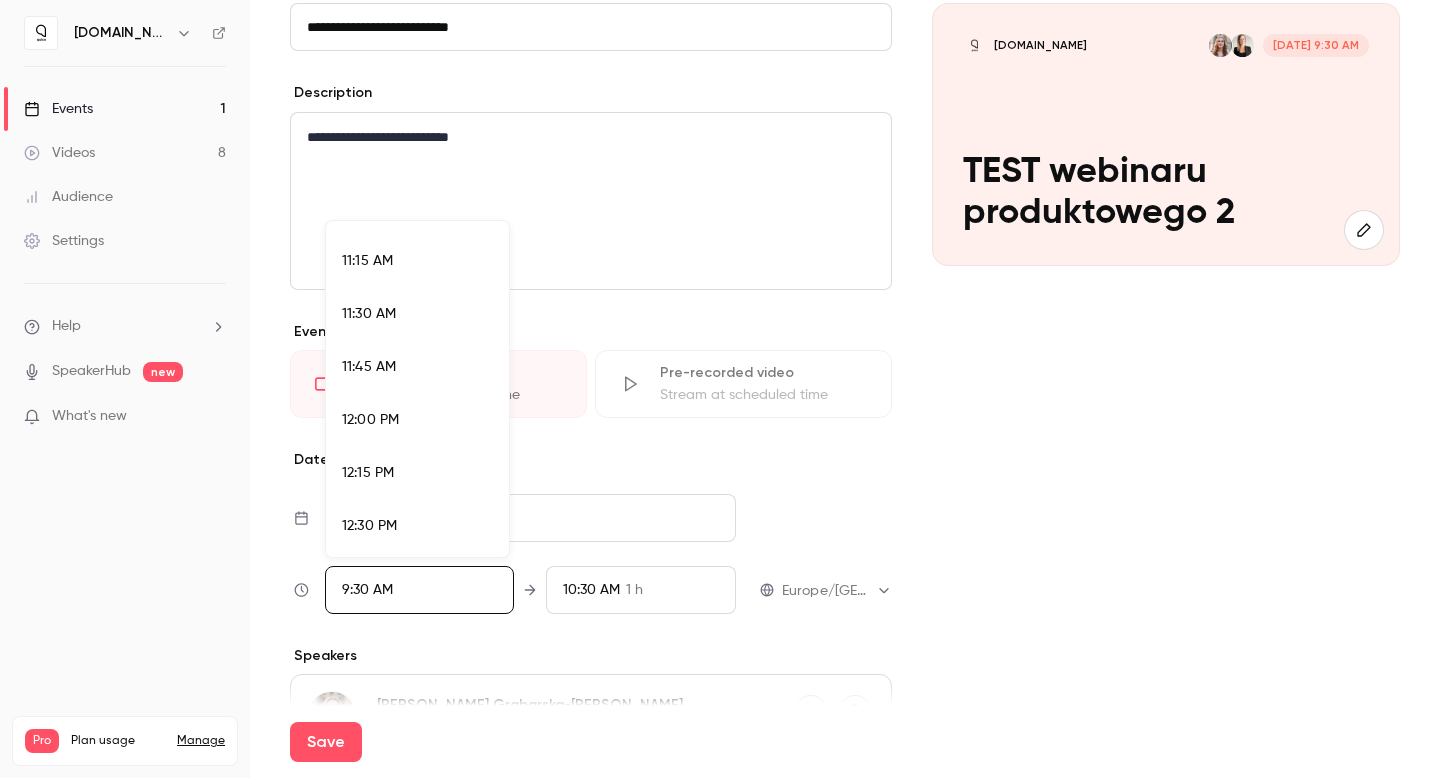 click on "12:30 PM" at bounding box center [417, 526] 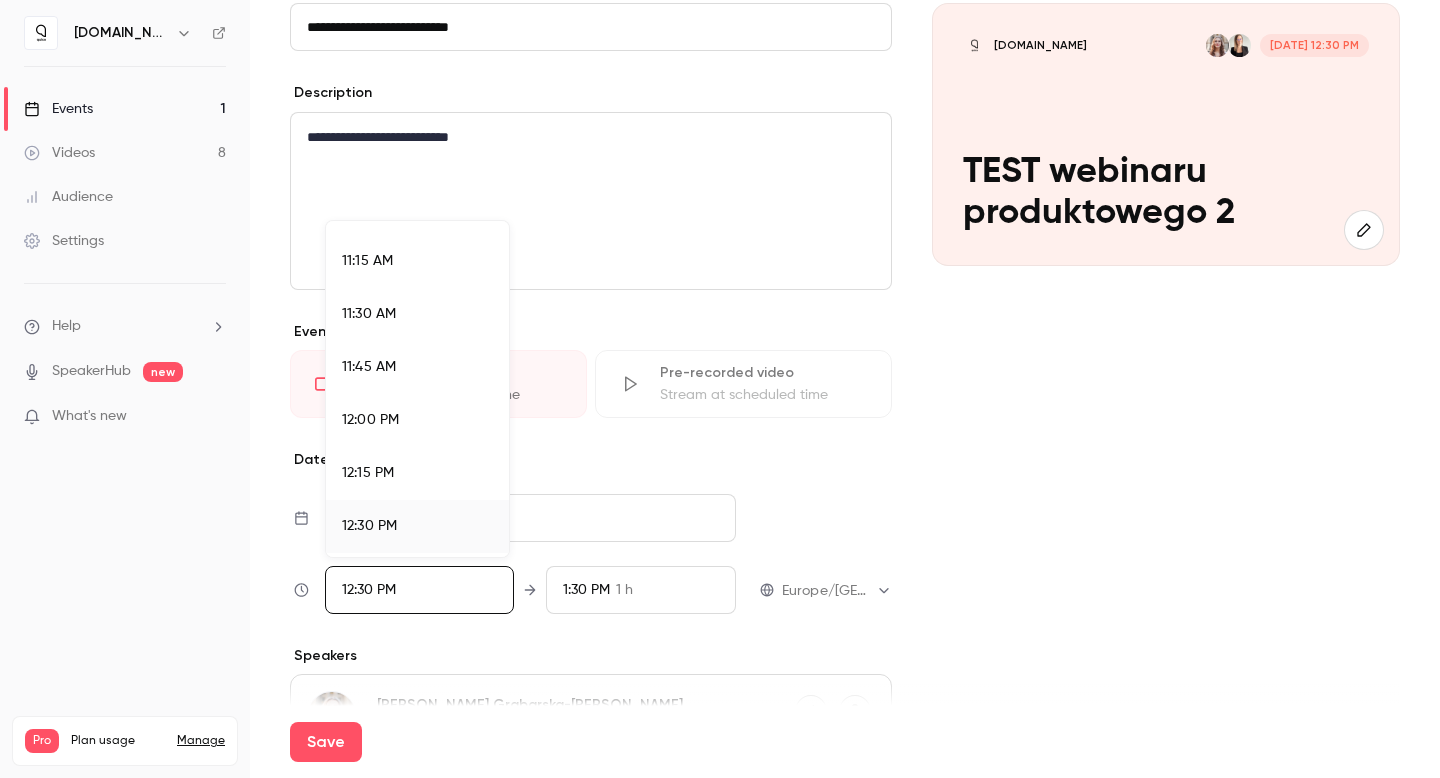 click at bounding box center [720, 389] 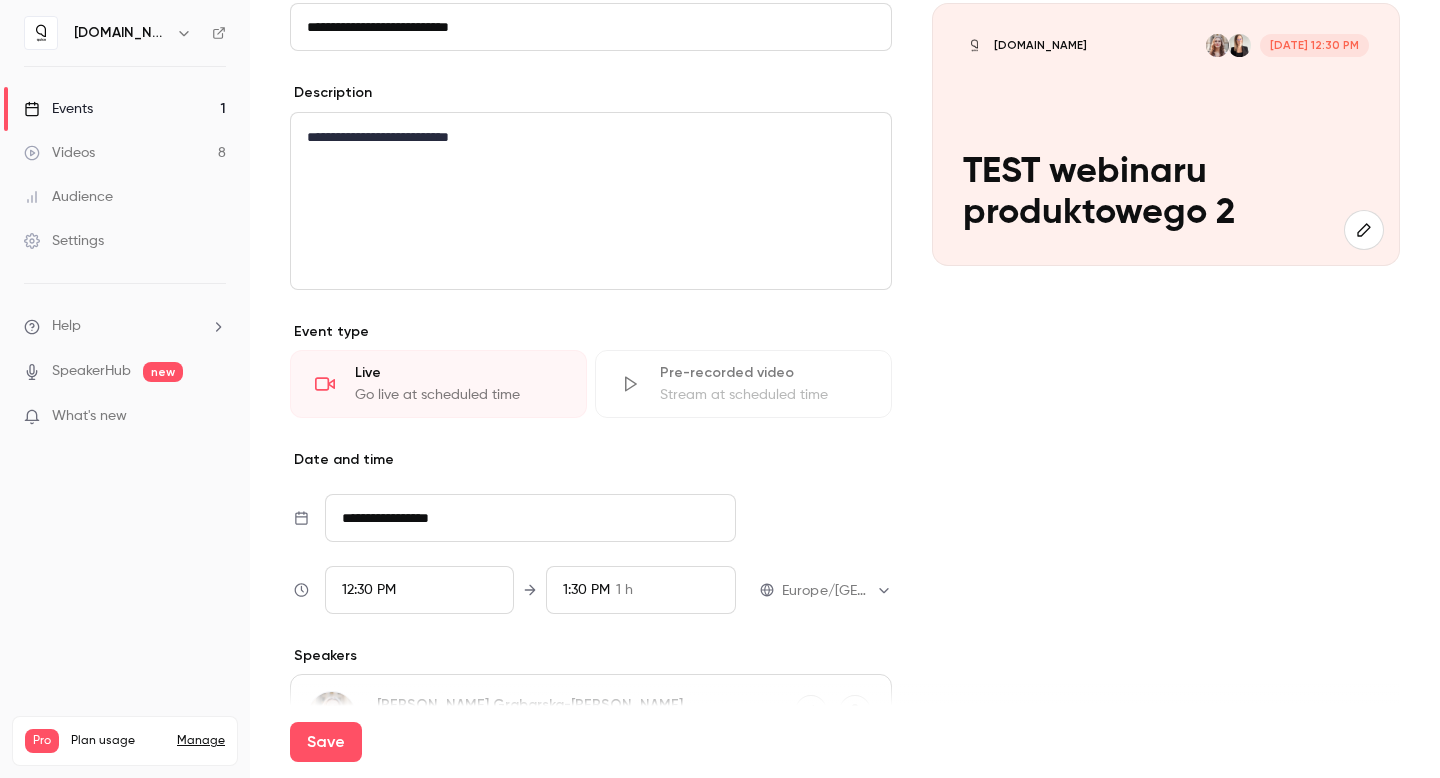 scroll, scrollTop: 1872, scrollLeft: 0, axis: vertical 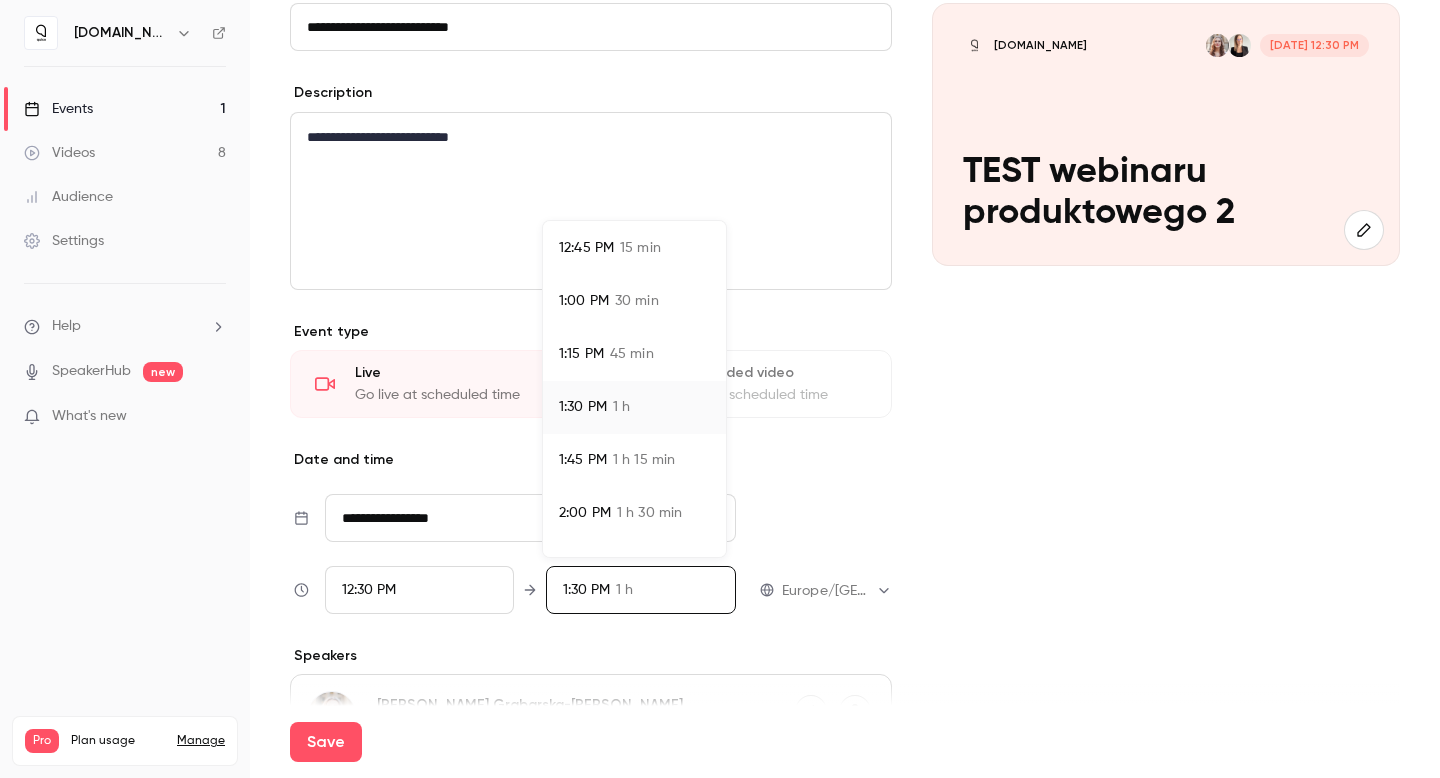 click on "2:00 PM" at bounding box center [585, 513] 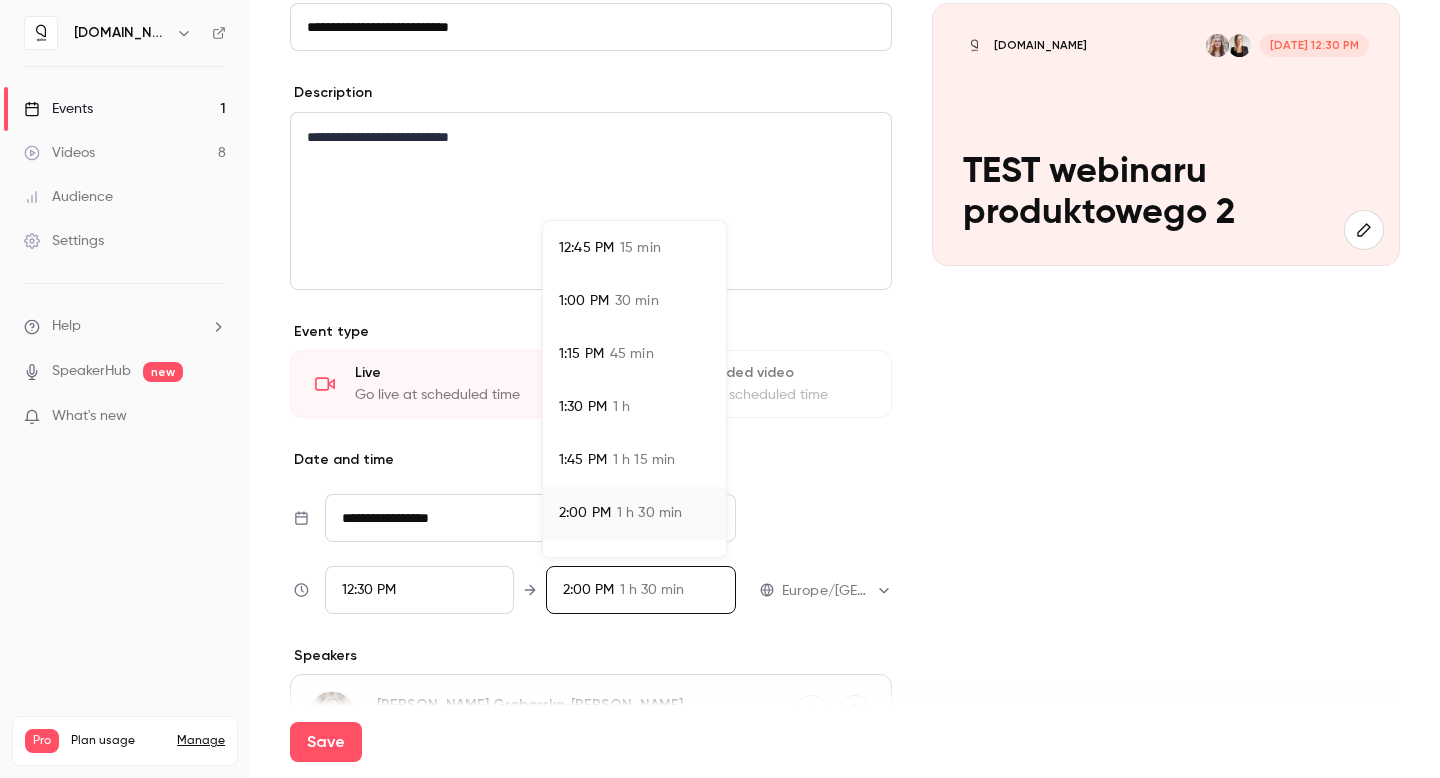 click at bounding box center (720, 389) 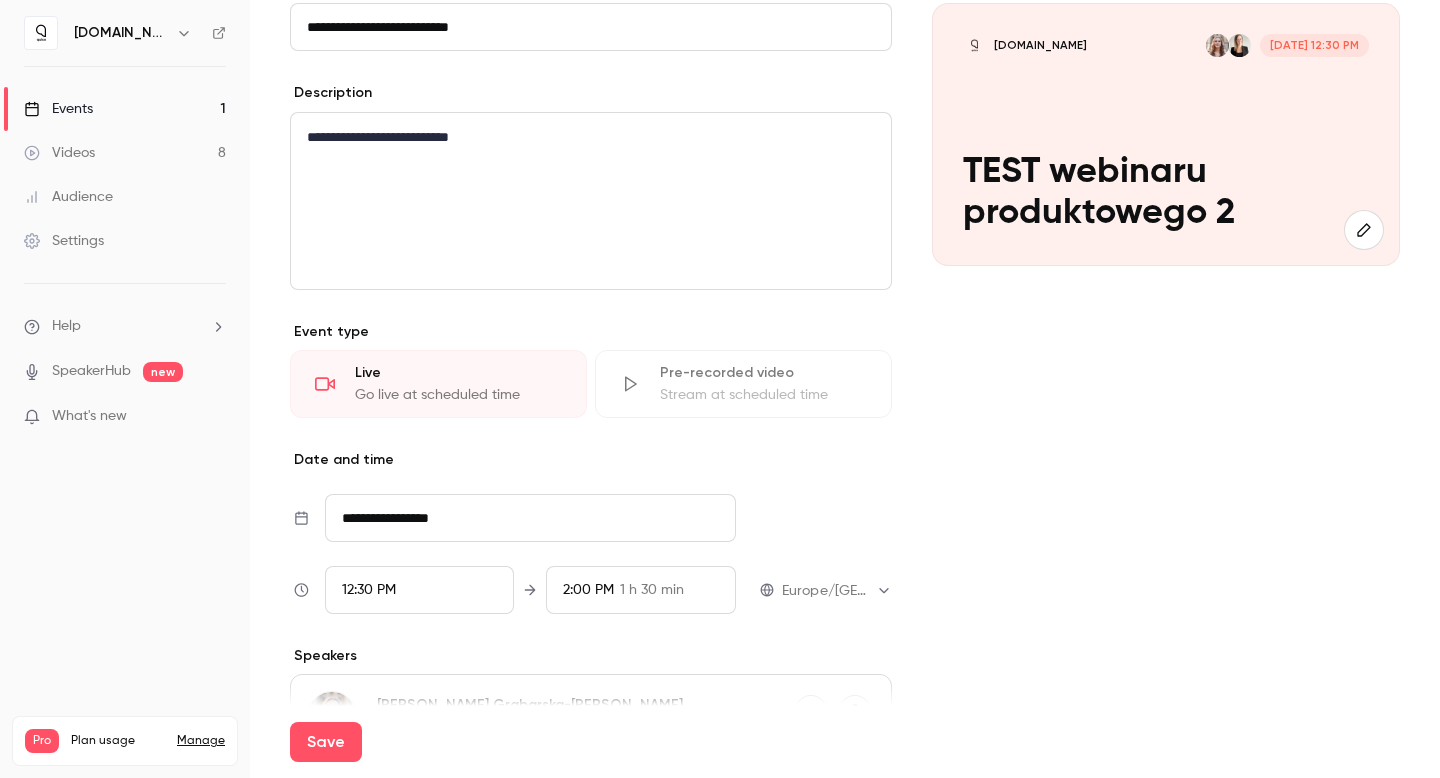 scroll, scrollTop: 417, scrollLeft: 0, axis: vertical 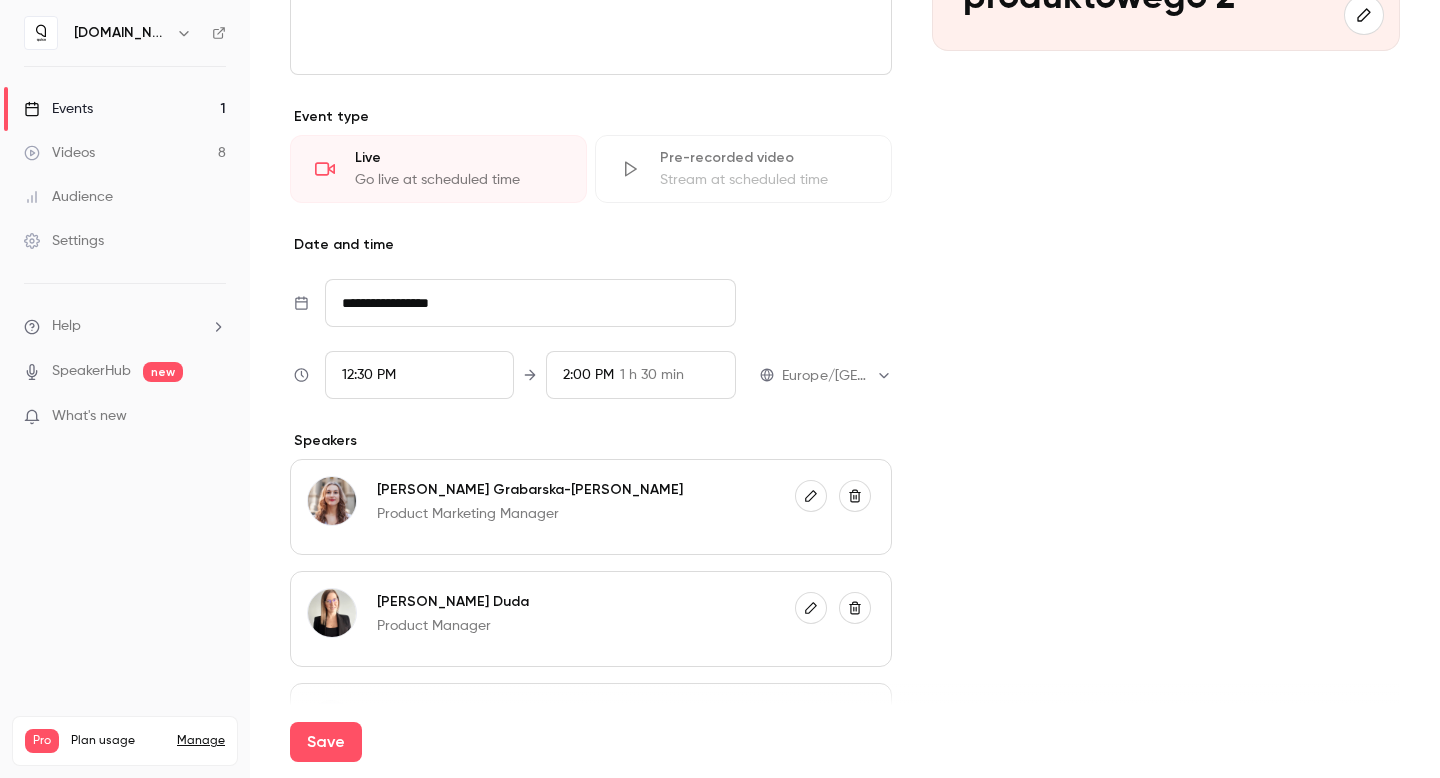 click on "Save" at bounding box center (326, 742) 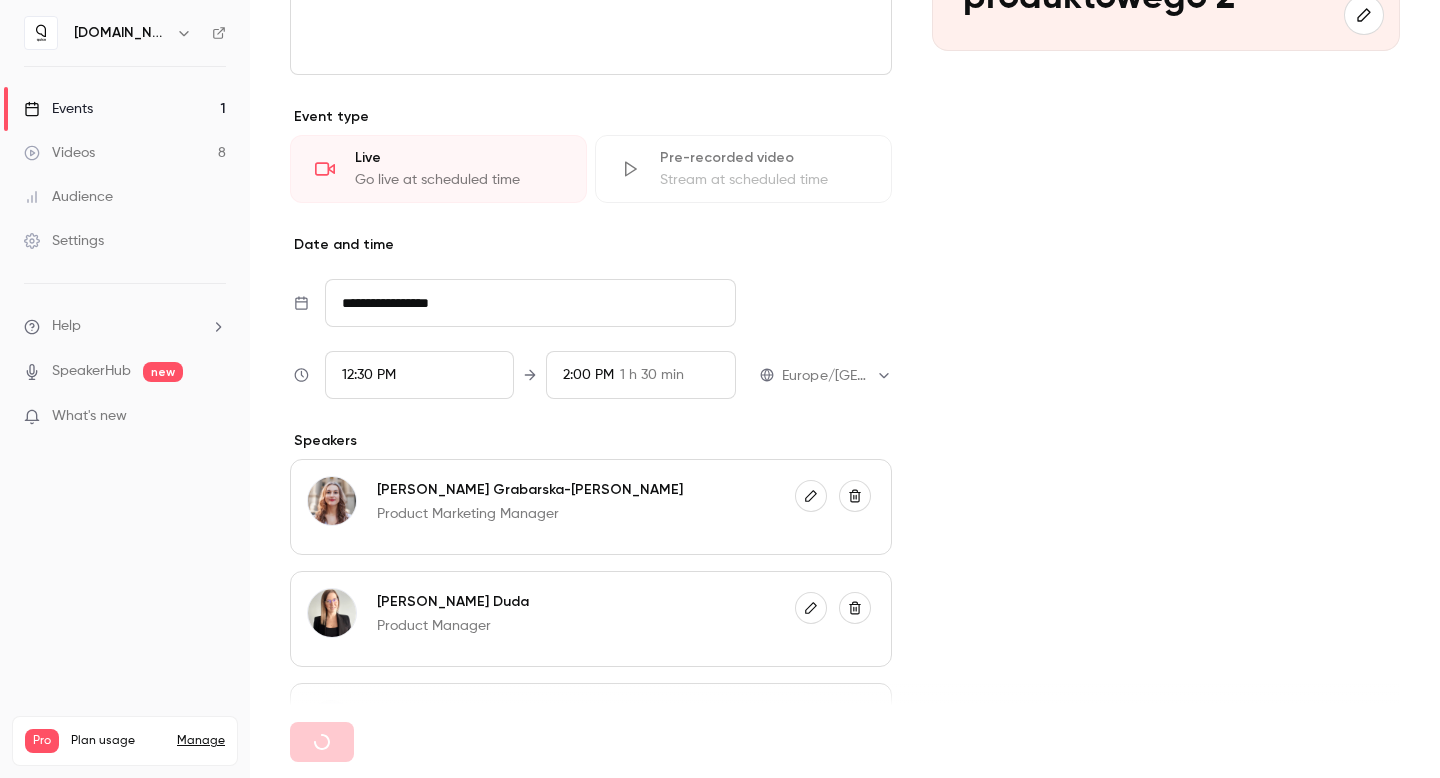 type 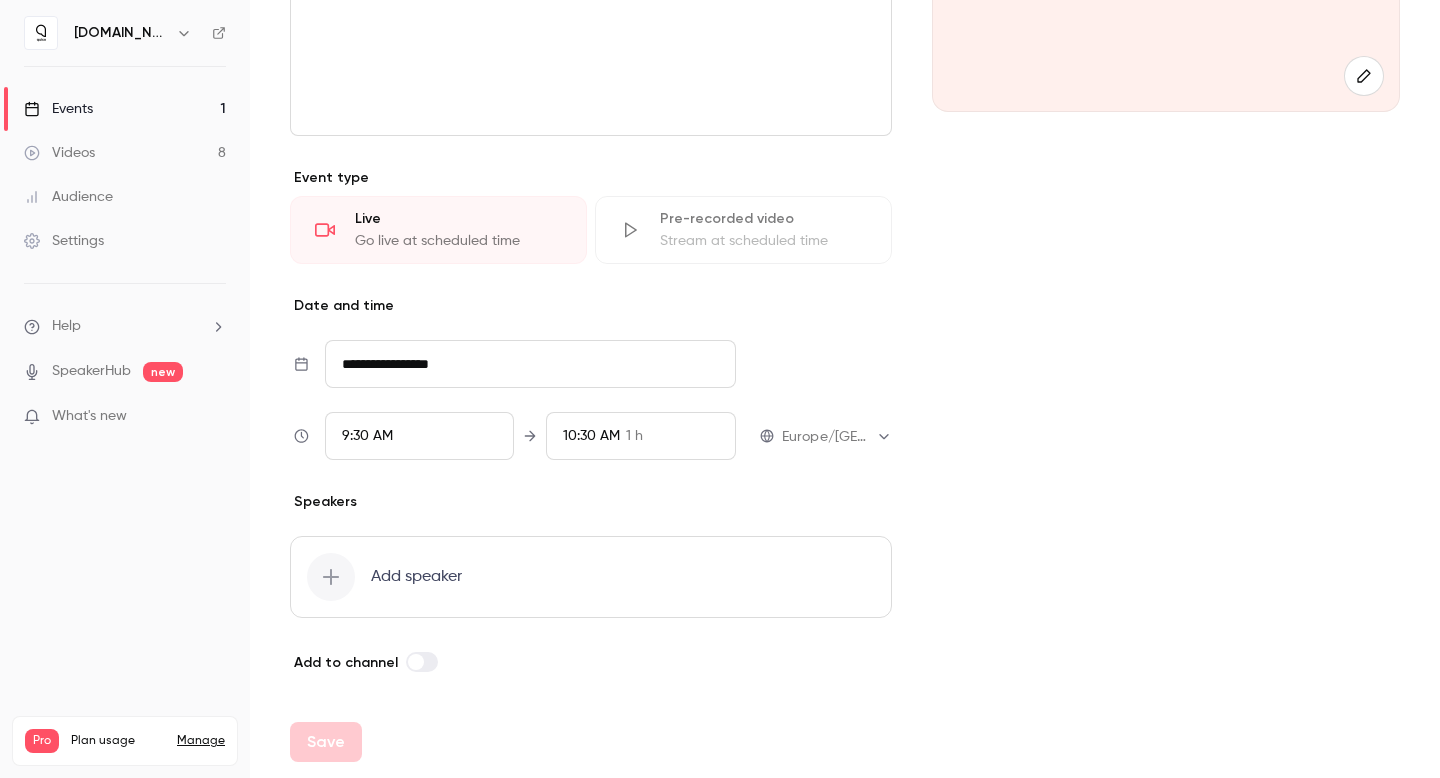 scroll, scrollTop: 0, scrollLeft: 0, axis: both 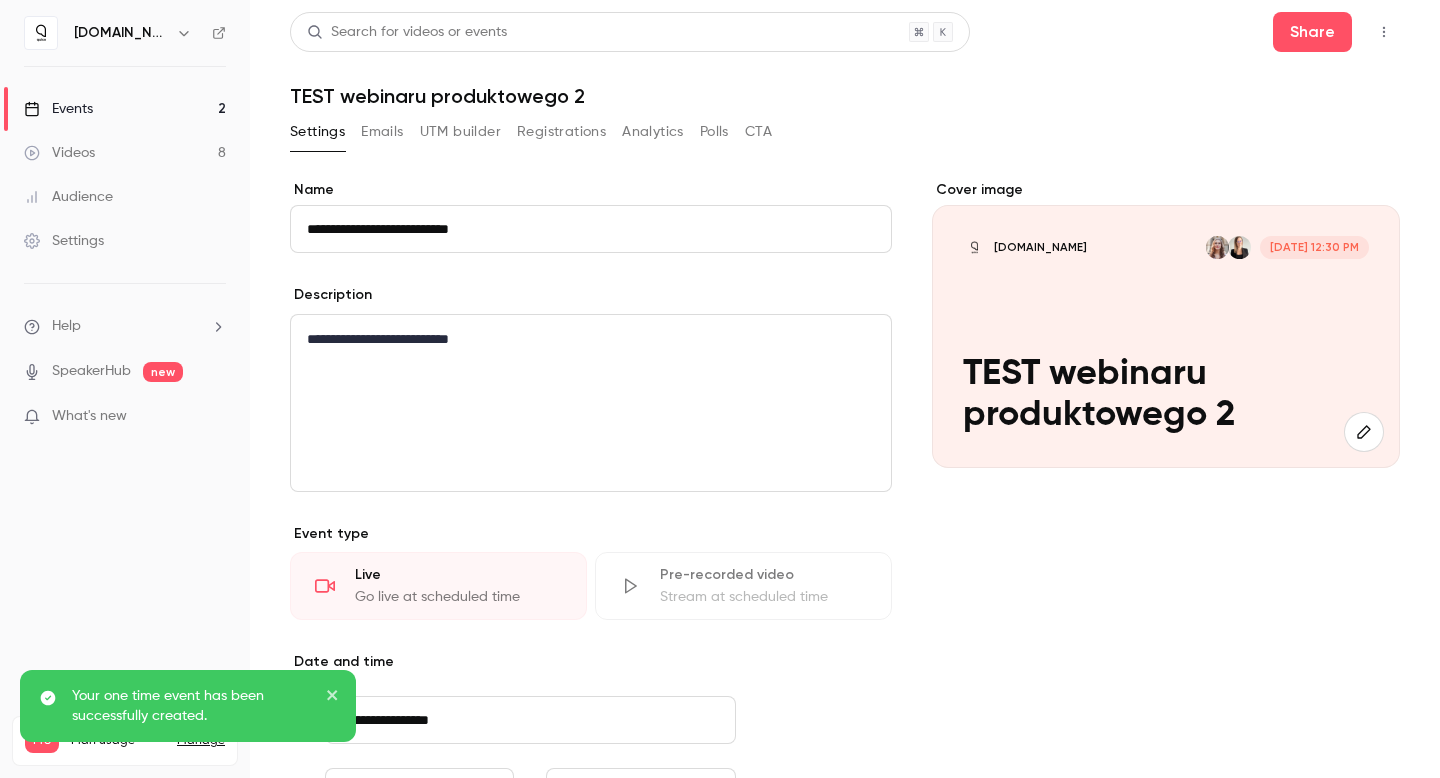 click on "Registrations" at bounding box center [561, 132] 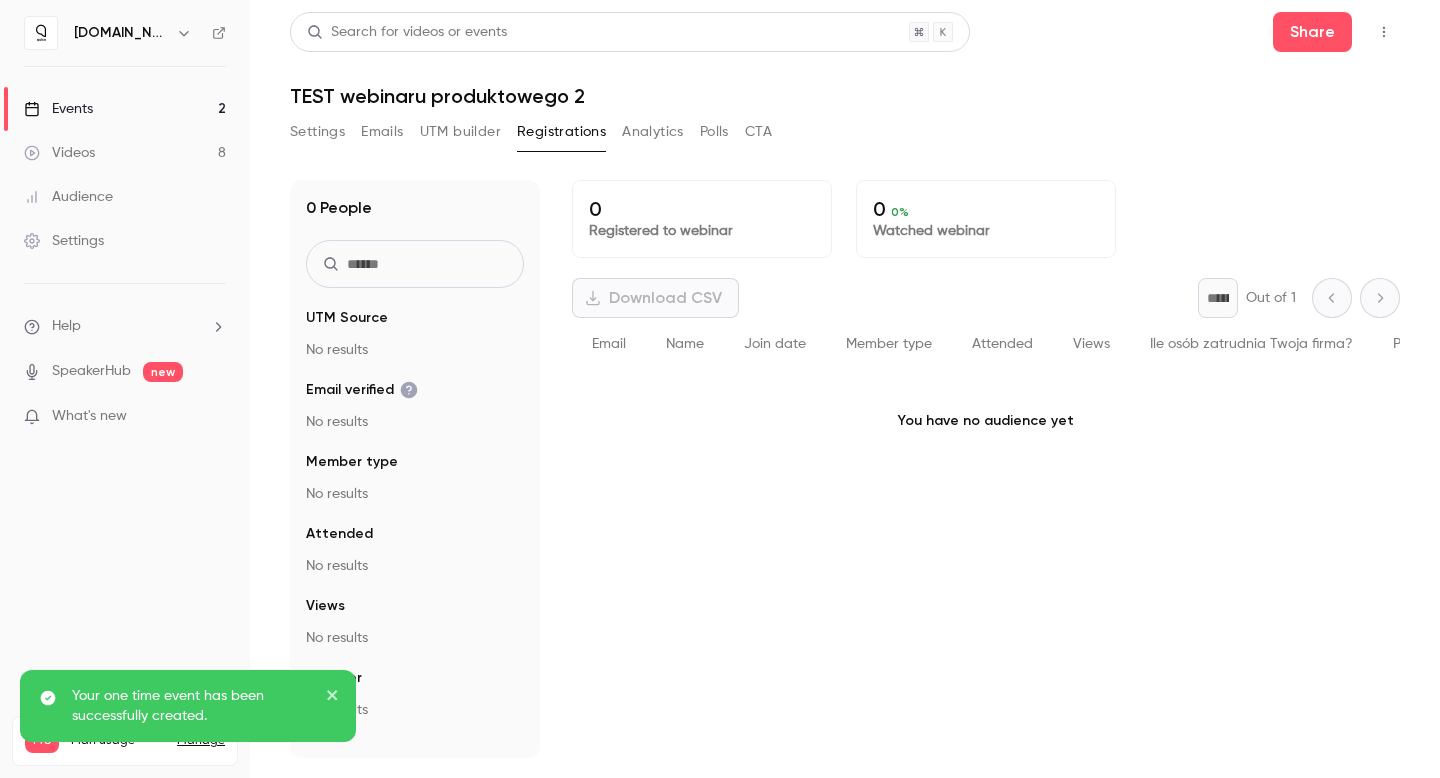 click on "Events 2" at bounding box center [125, 109] 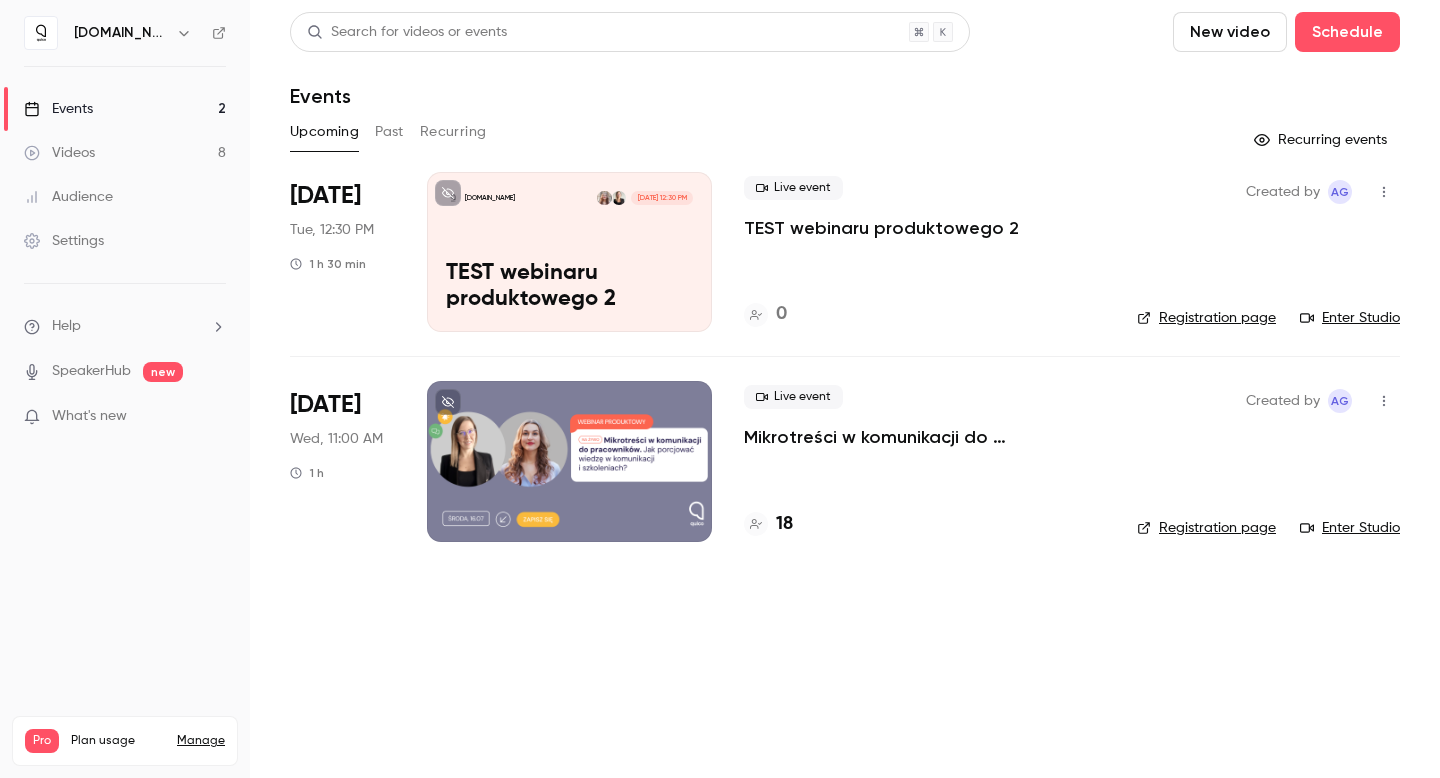 click on "Registration page" at bounding box center (1206, 318) 